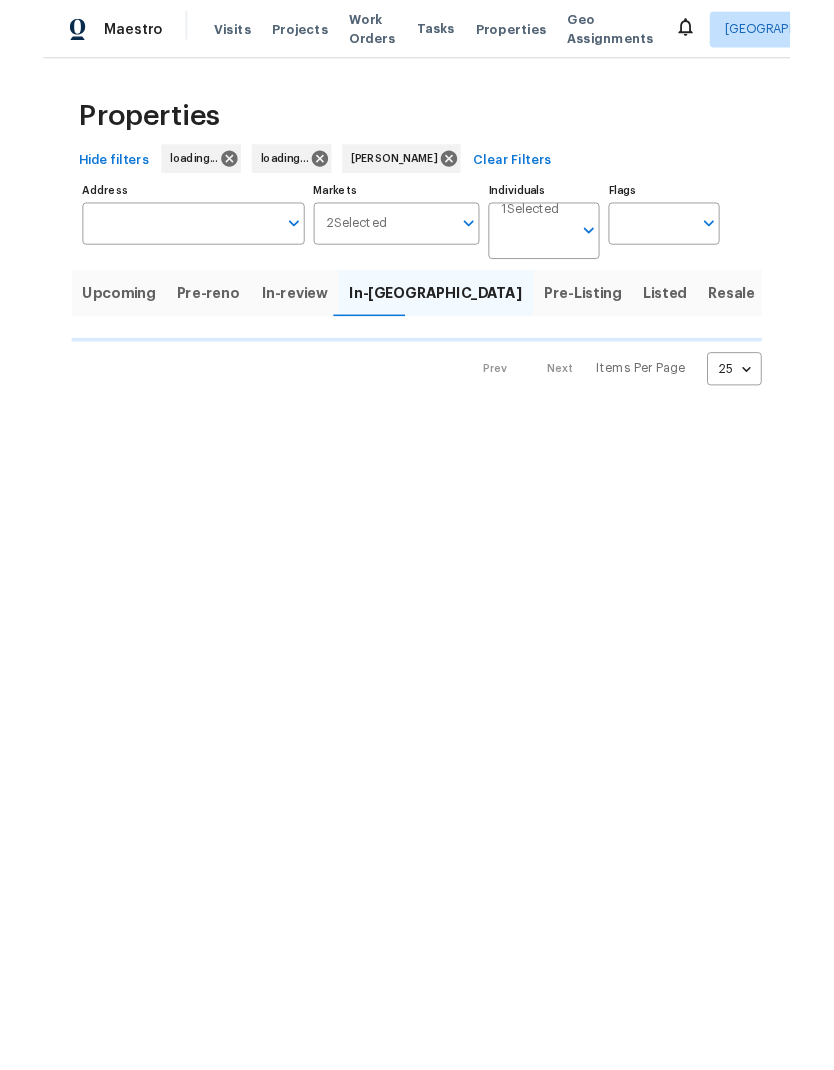 scroll, scrollTop: 0, scrollLeft: 0, axis: both 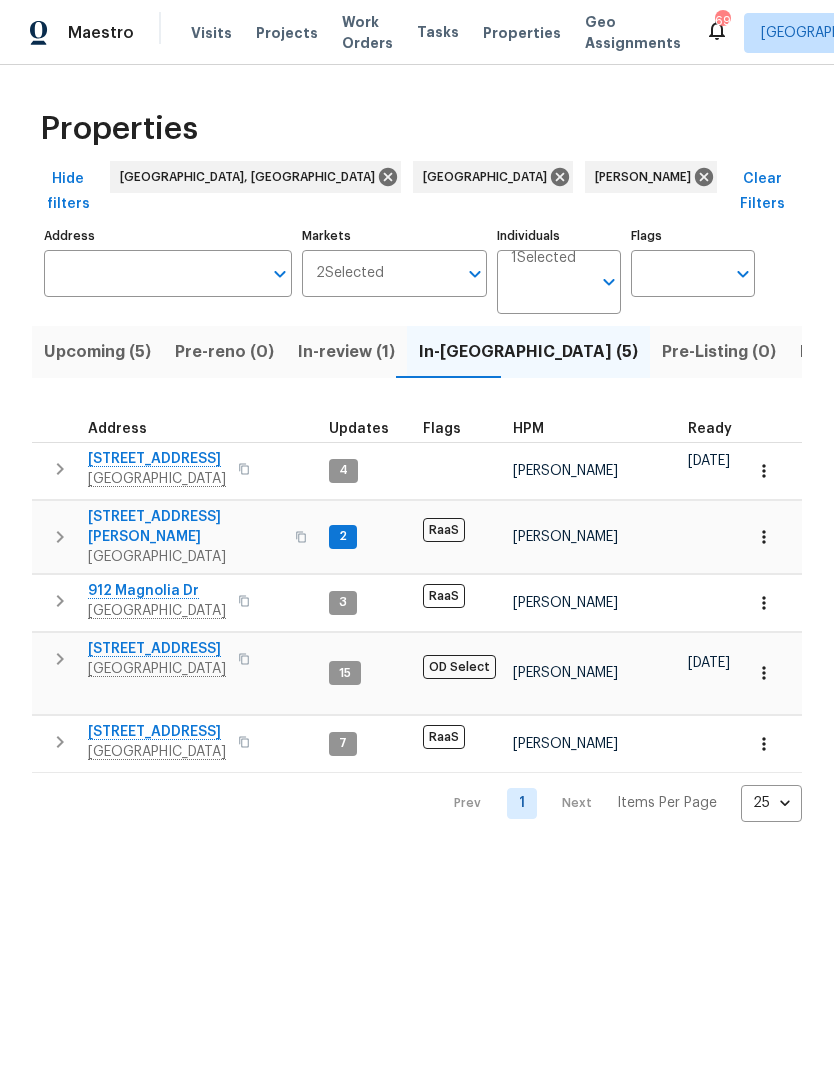 click on "Listed (50)" at bounding box center [843, 352] 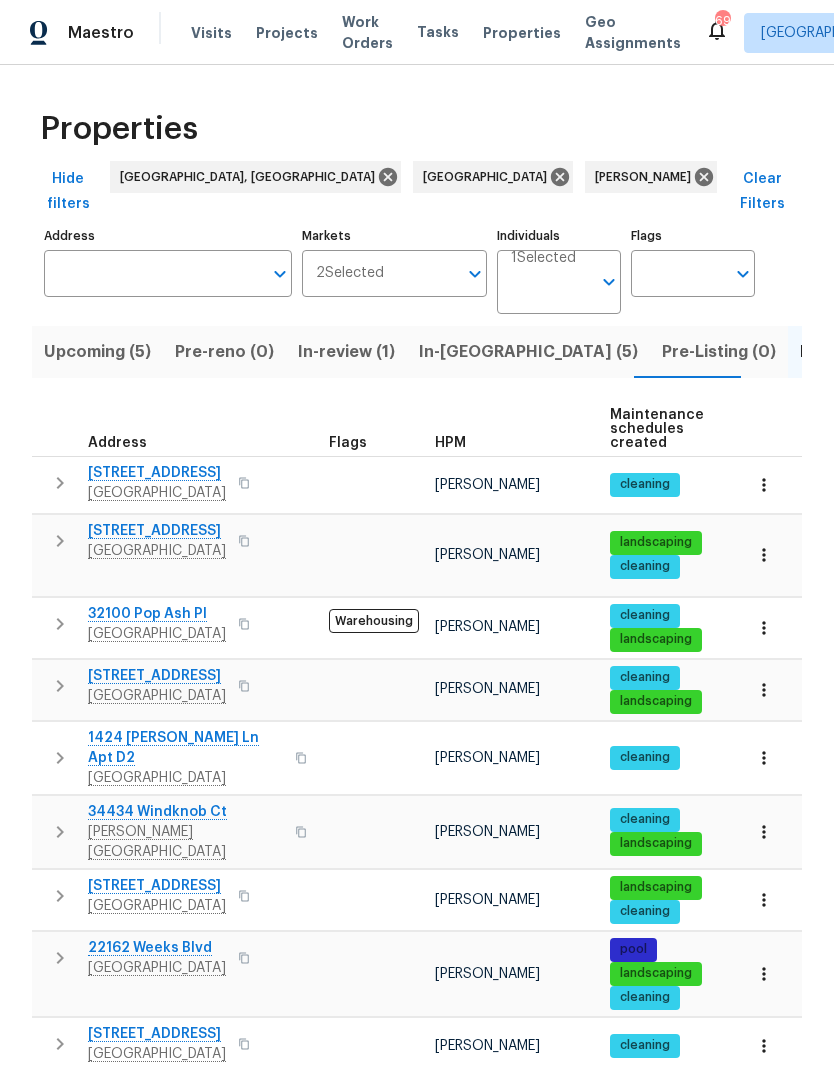 click on "Address" at bounding box center [153, 273] 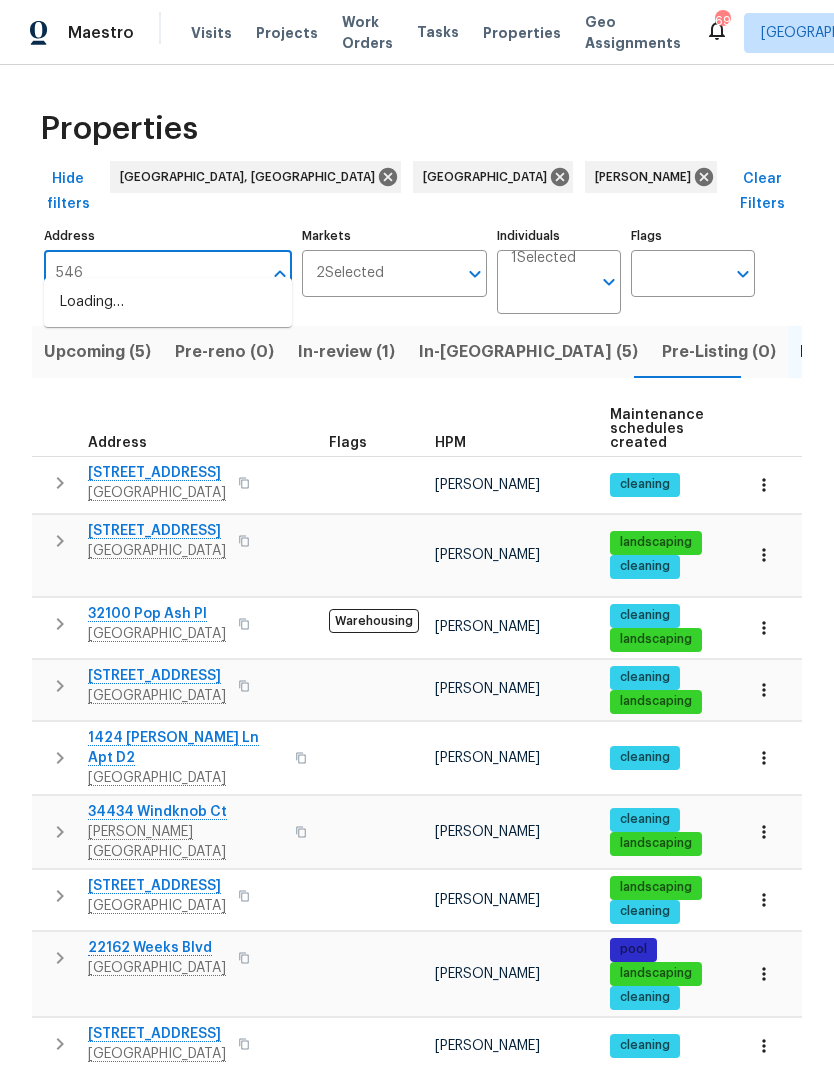 type on "5466" 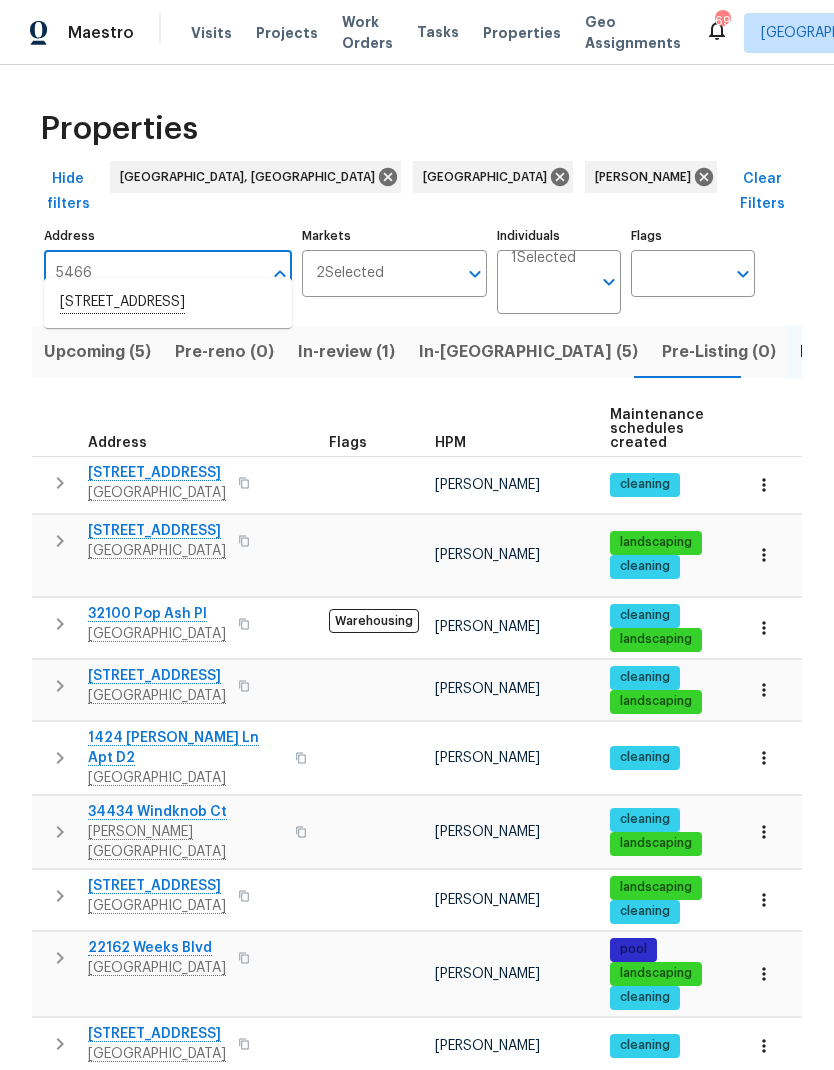 click on "[STREET_ADDRESS]" at bounding box center (168, 303) 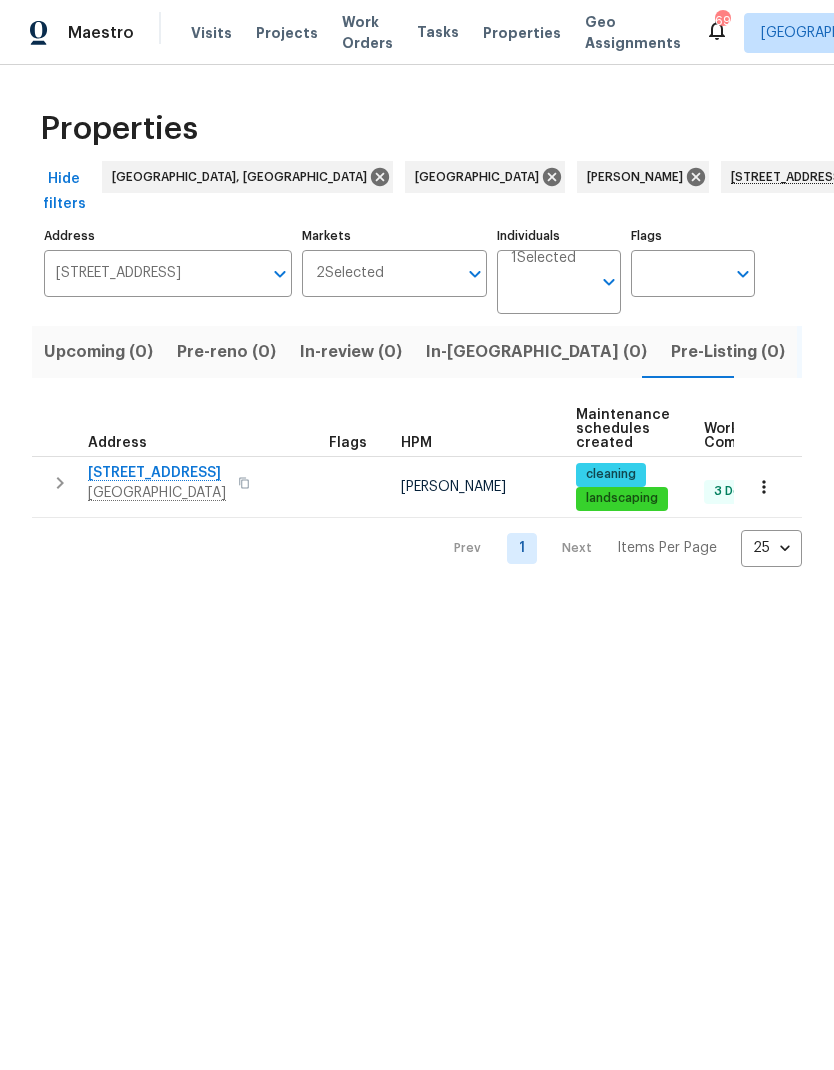 click at bounding box center (244, 483) 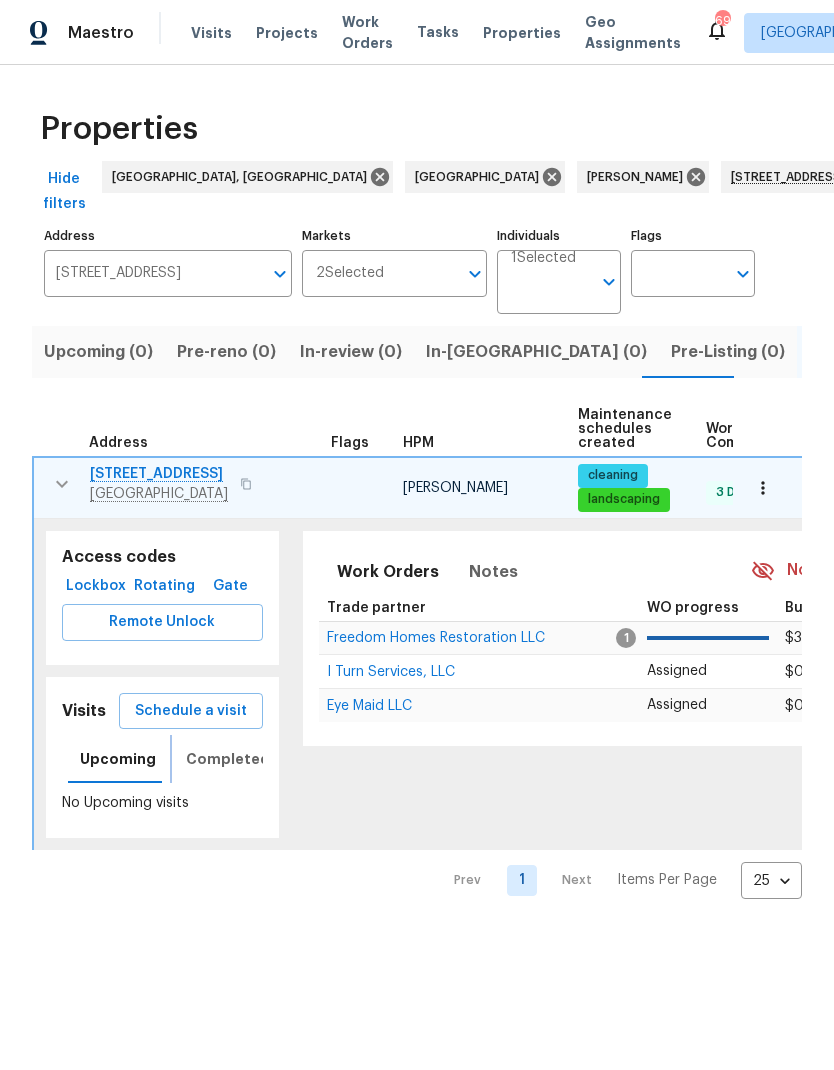 click on "Completed" at bounding box center (228, 759) 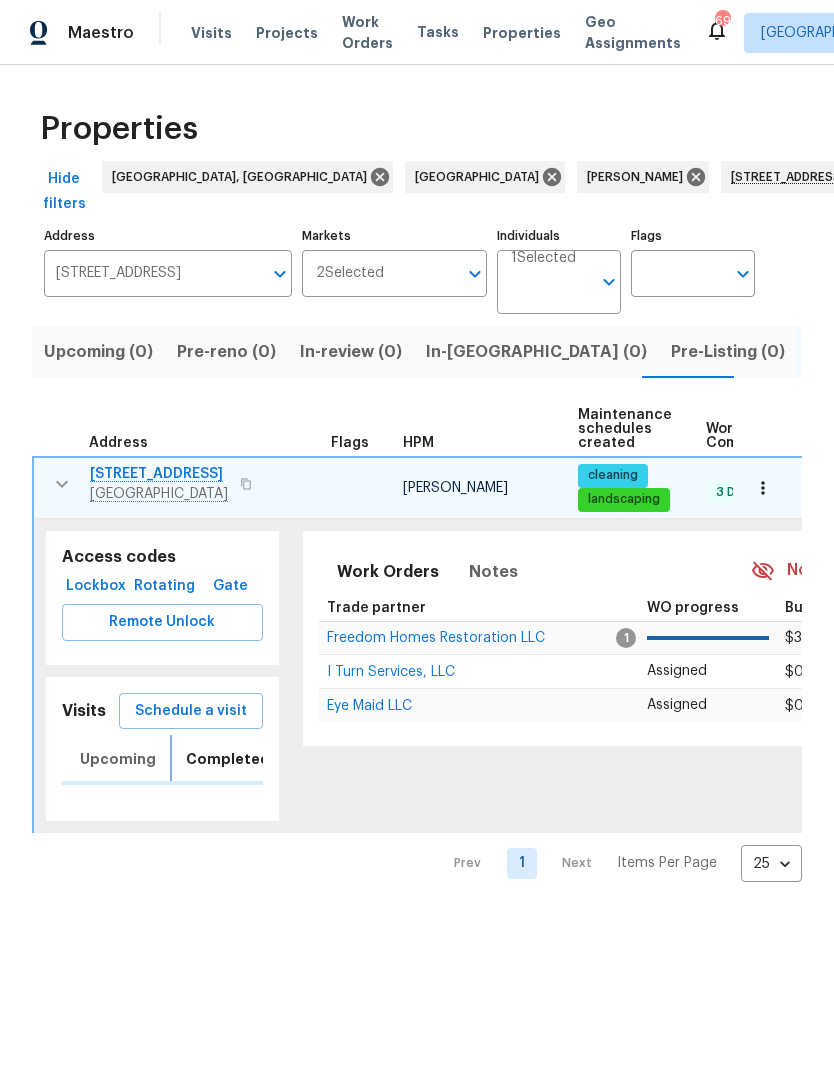 scroll, scrollTop: 0, scrollLeft: 6, axis: horizontal 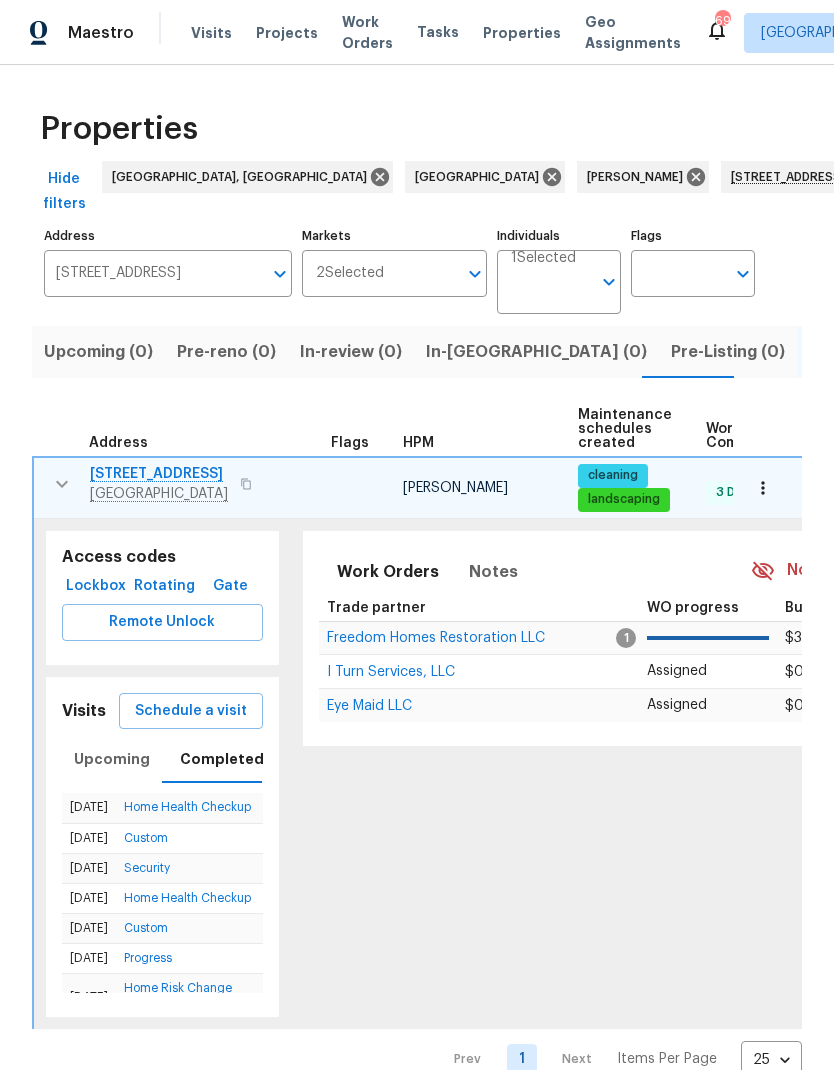 click on "Schedule a visit" at bounding box center (191, 711) 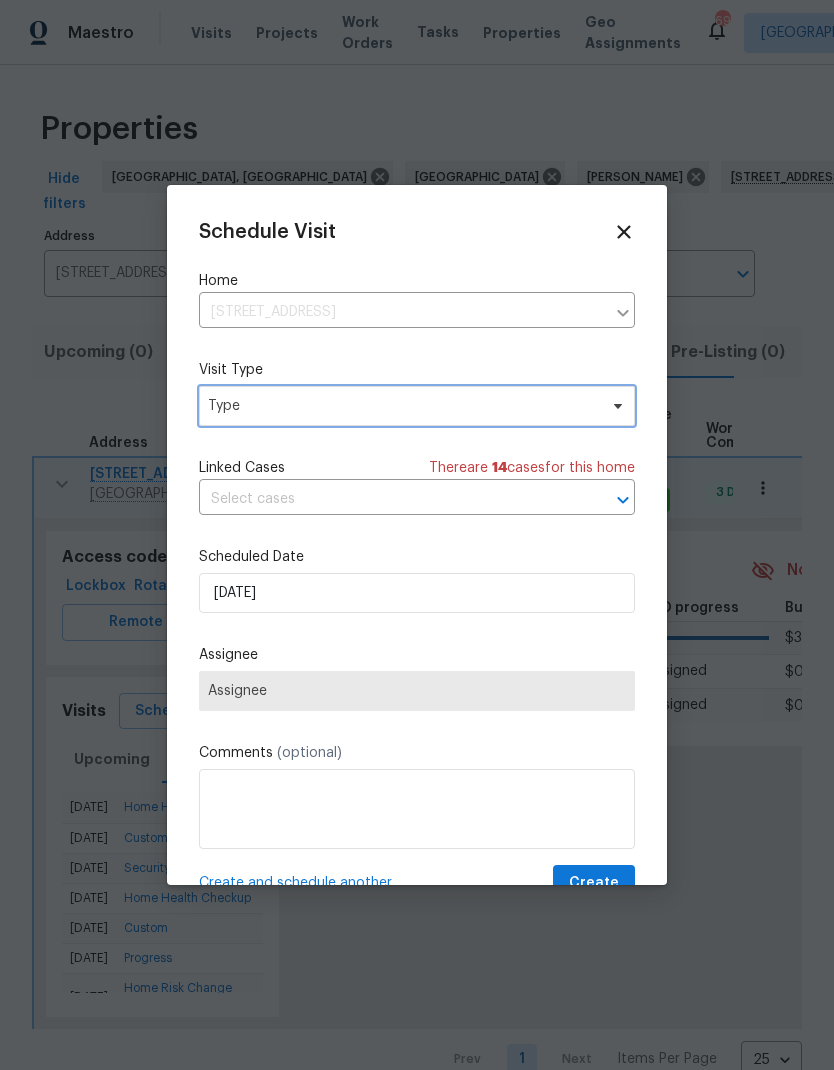 click on "Type" at bounding box center [402, 406] 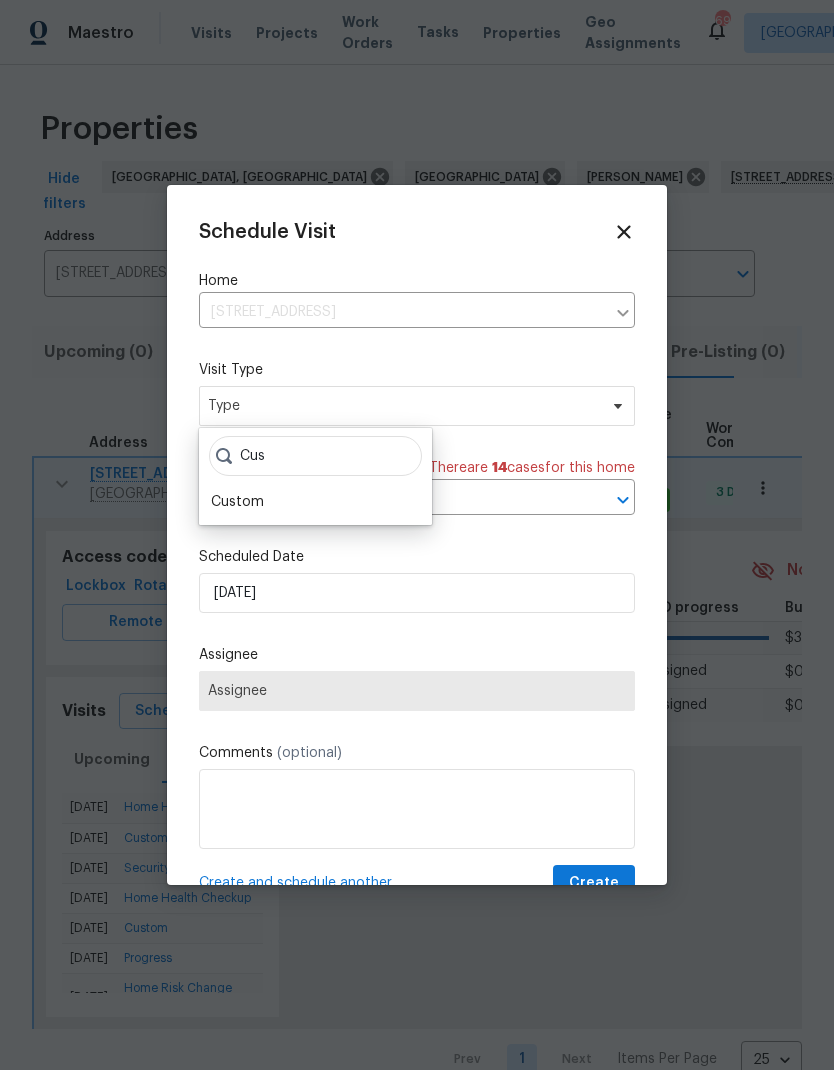 type on "Cus" 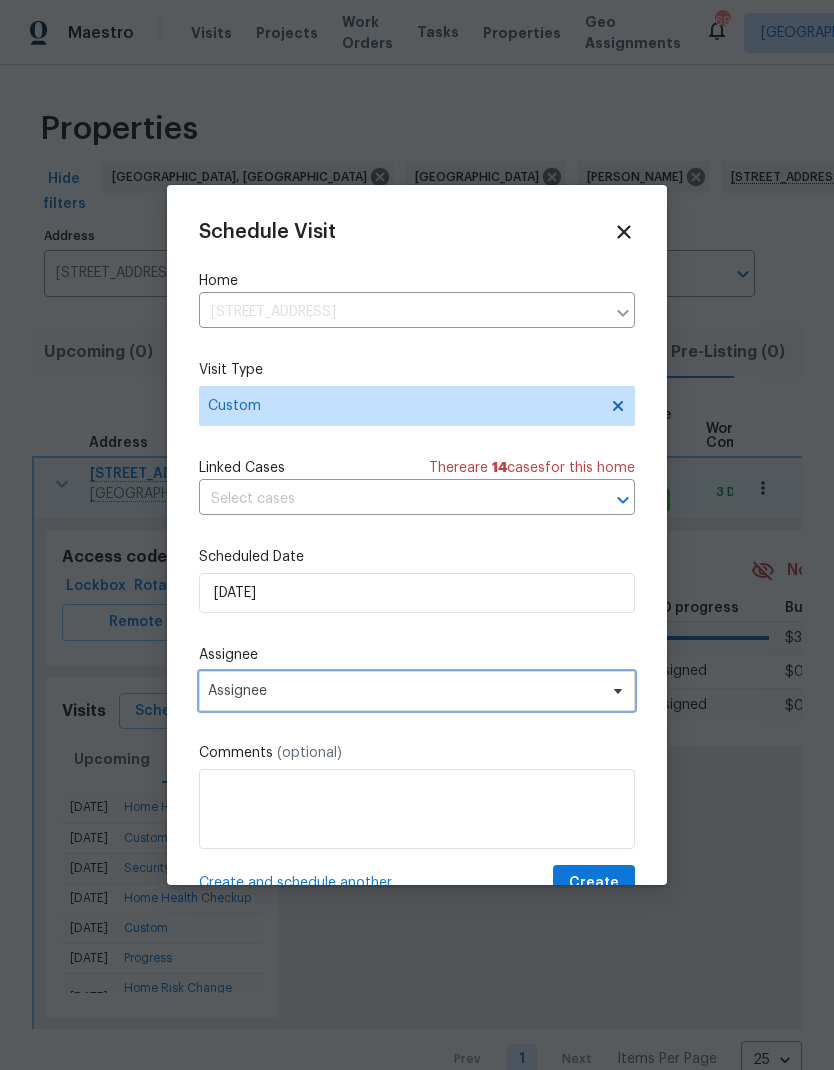 click on "Assignee" at bounding box center (404, 691) 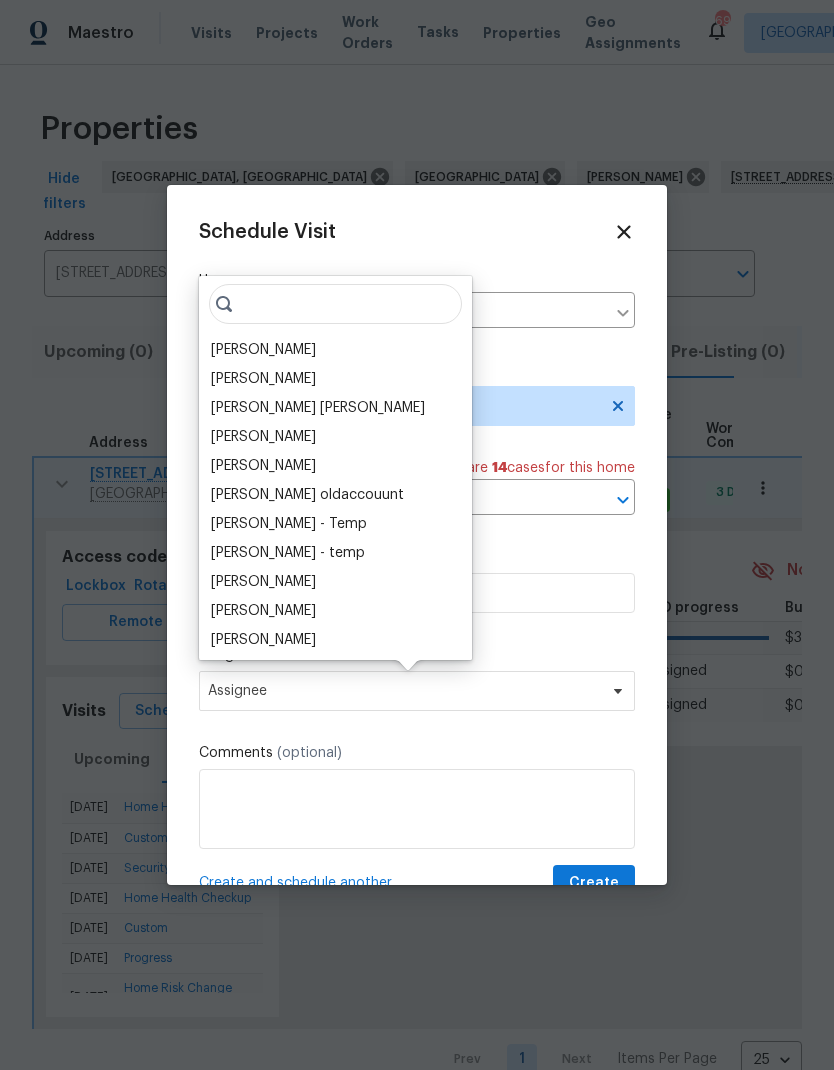 click on "[PERSON_NAME]" at bounding box center [263, 350] 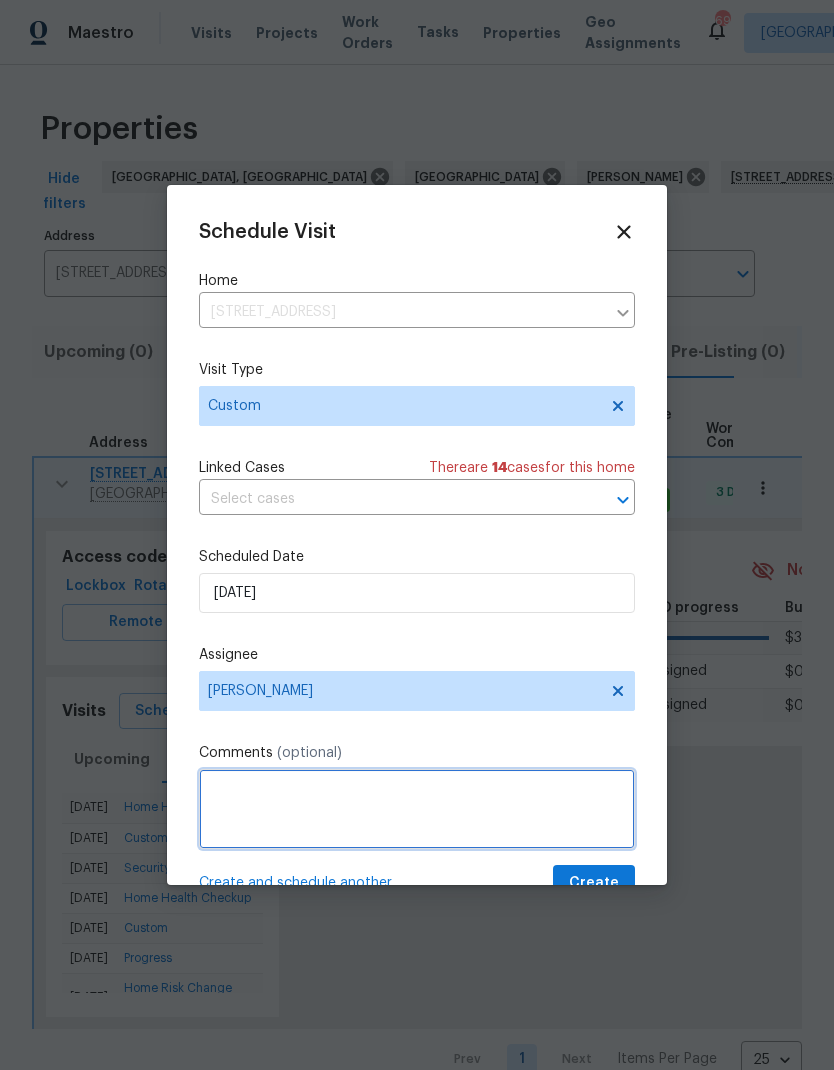 click at bounding box center (417, 809) 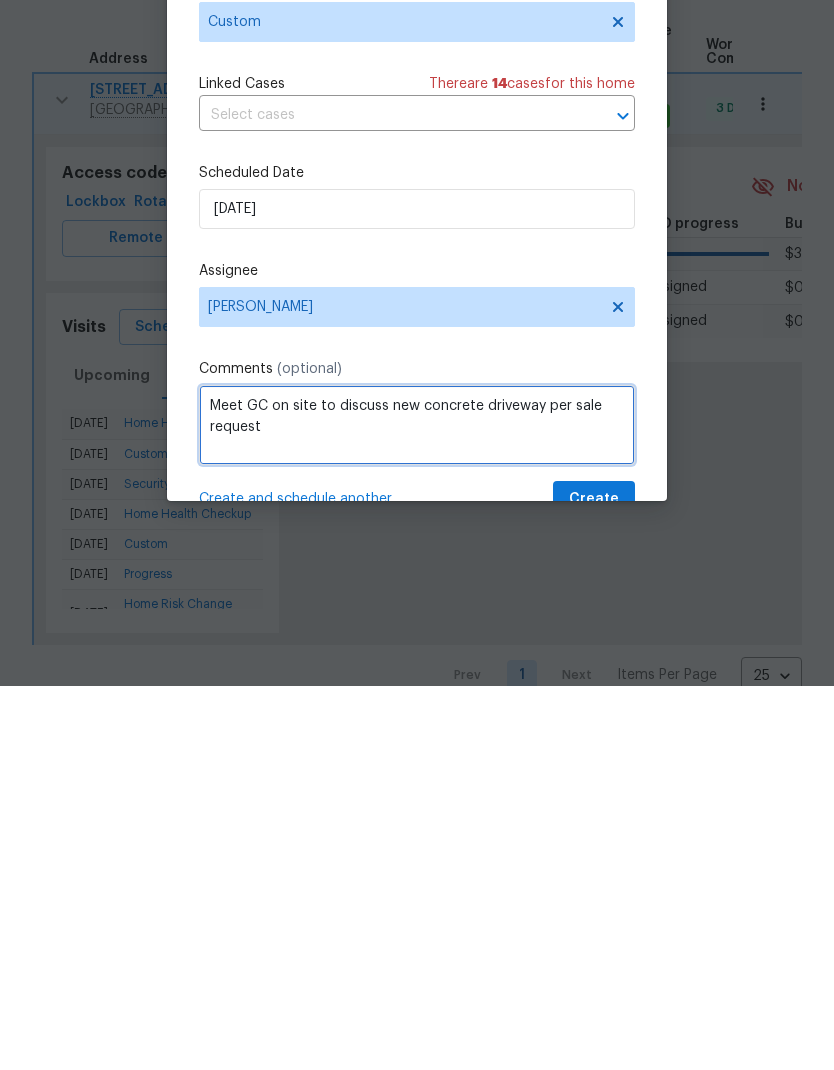 click on "Meet GC on site to discuss new concrete driveway per sale request" at bounding box center [417, 809] 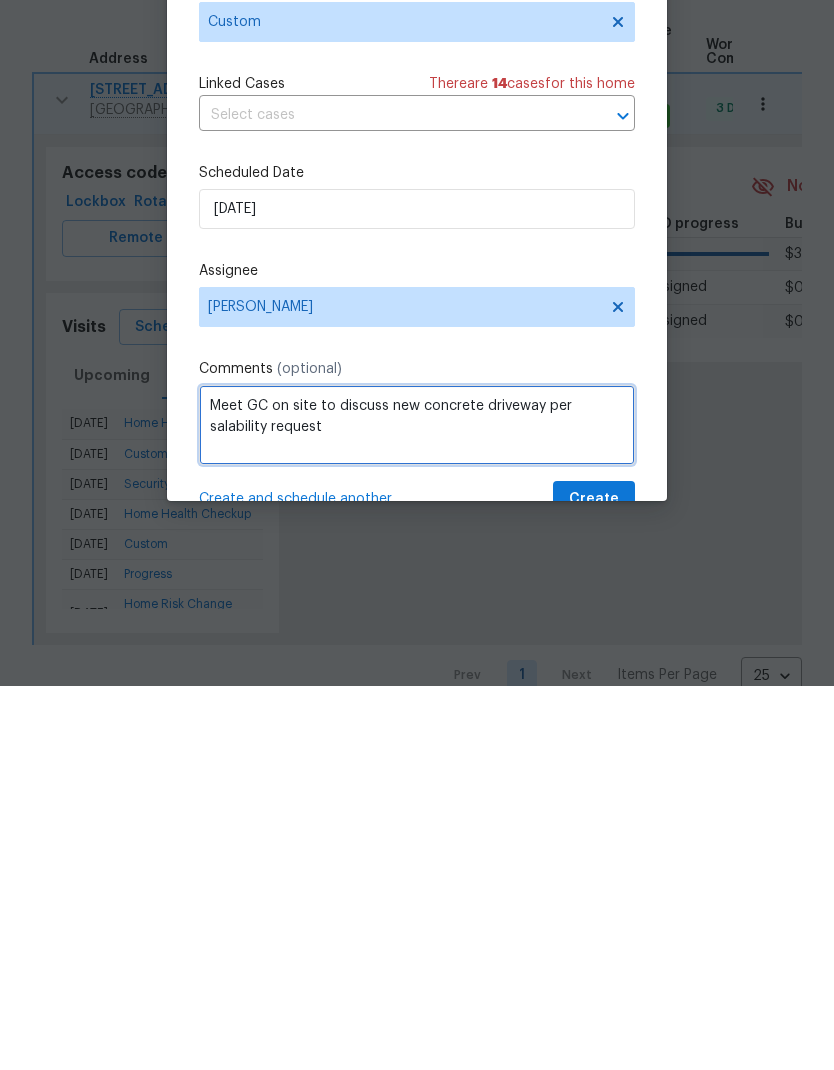 type on "Meet GC on site to discuss new concrete driveway per salability request" 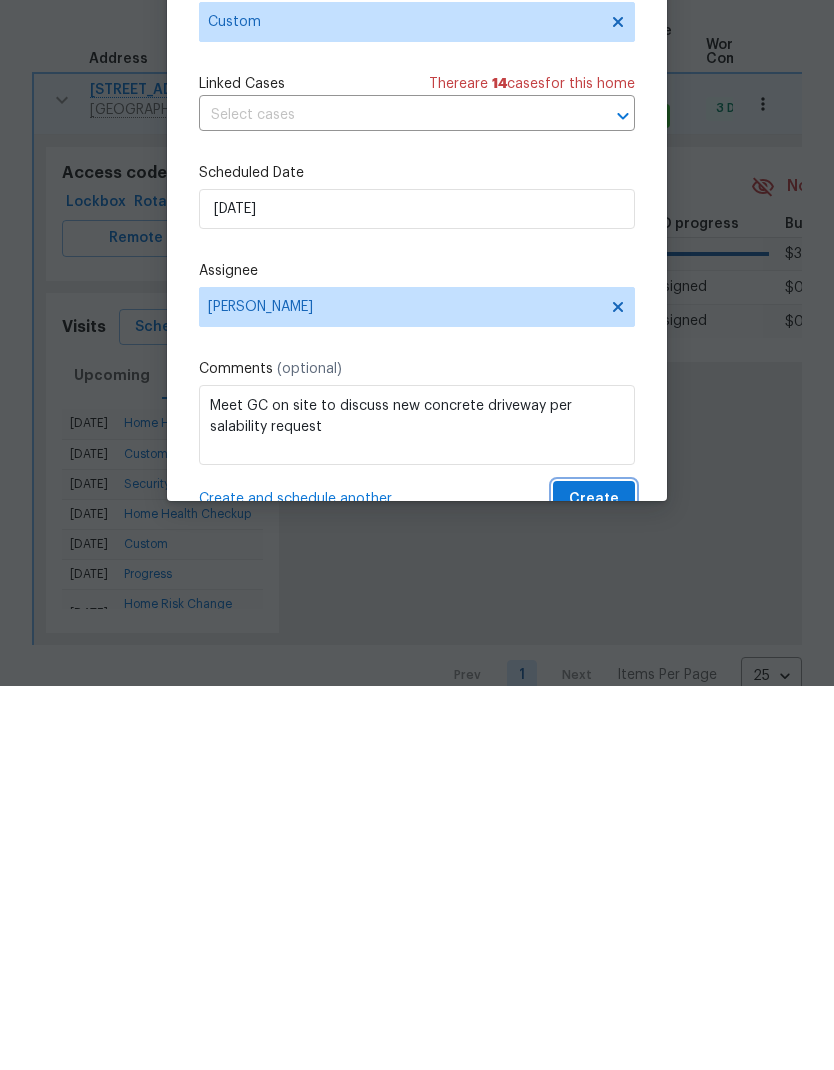 click on "Create" at bounding box center (594, 883) 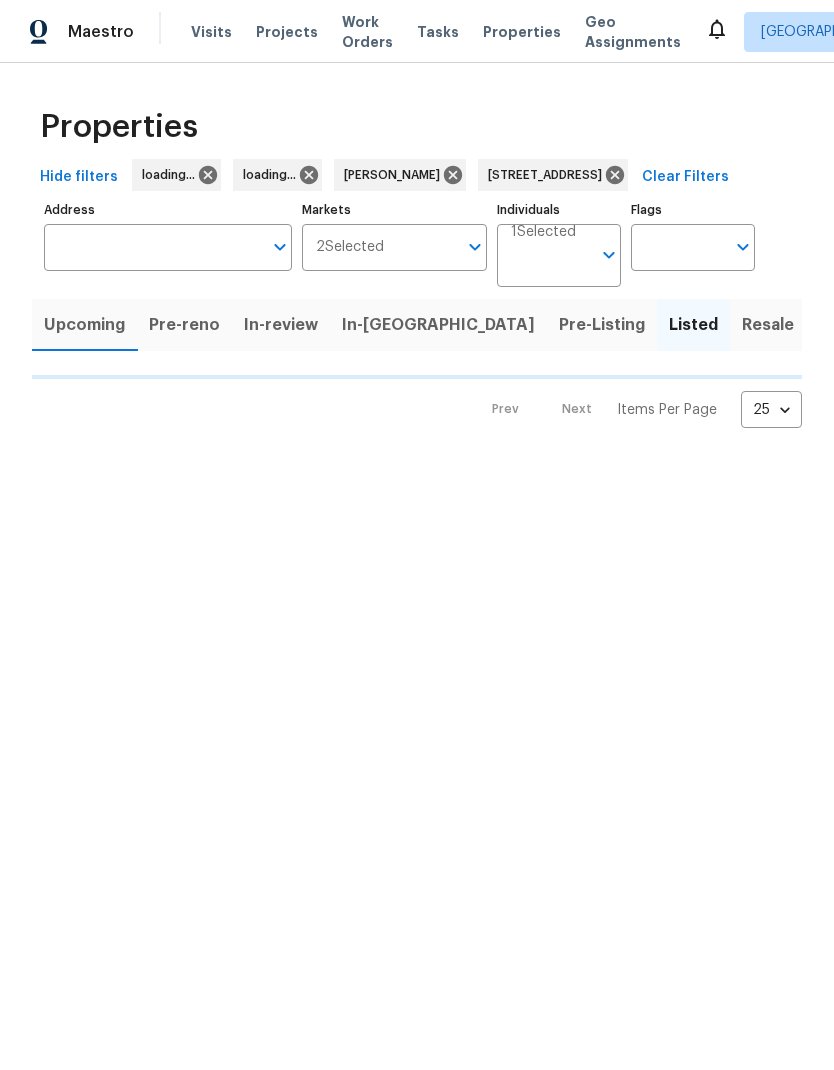 type on "[STREET_ADDRESS]" 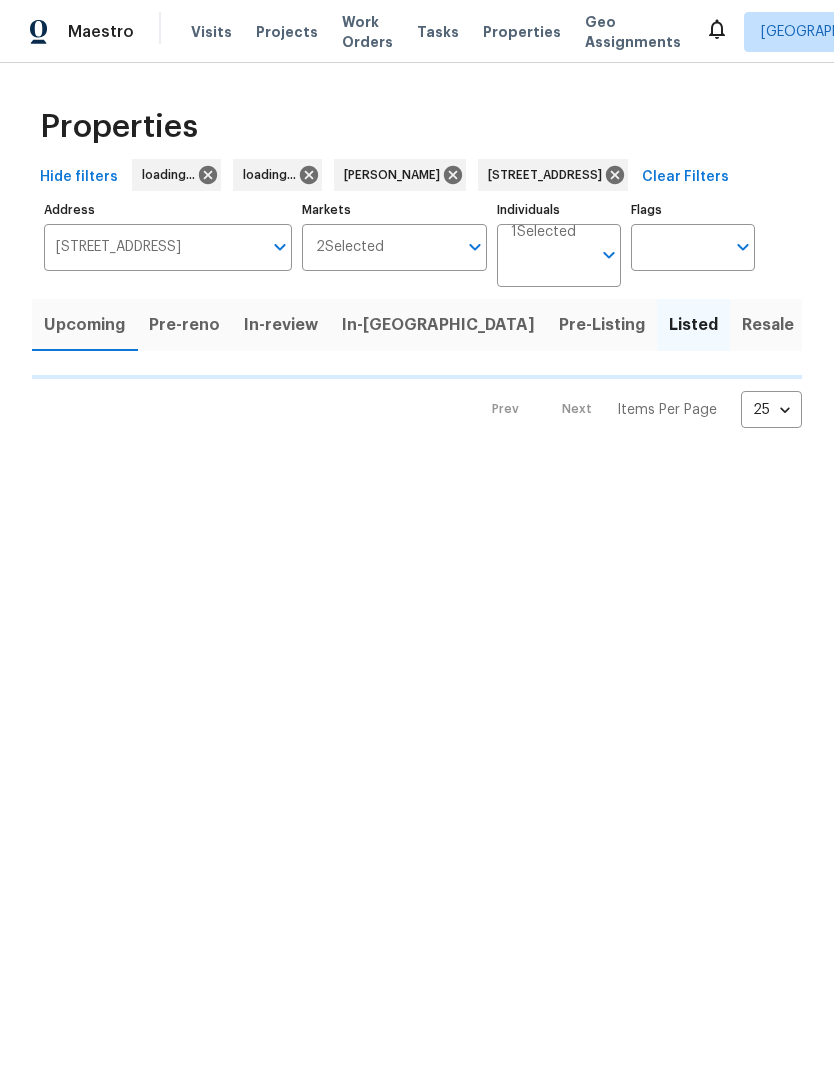 scroll, scrollTop: 0, scrollLeft: 0, axis: both 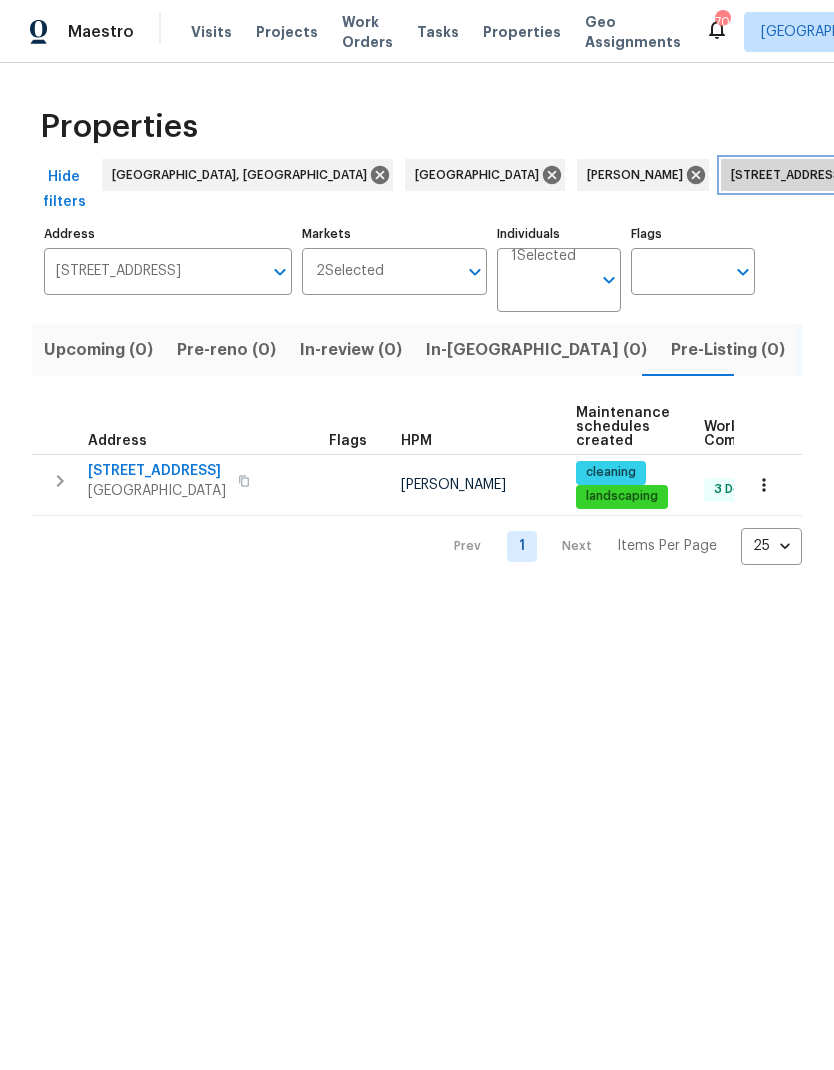 click on "[STREET_ADDRESS]" at bounding box center [792, 175] 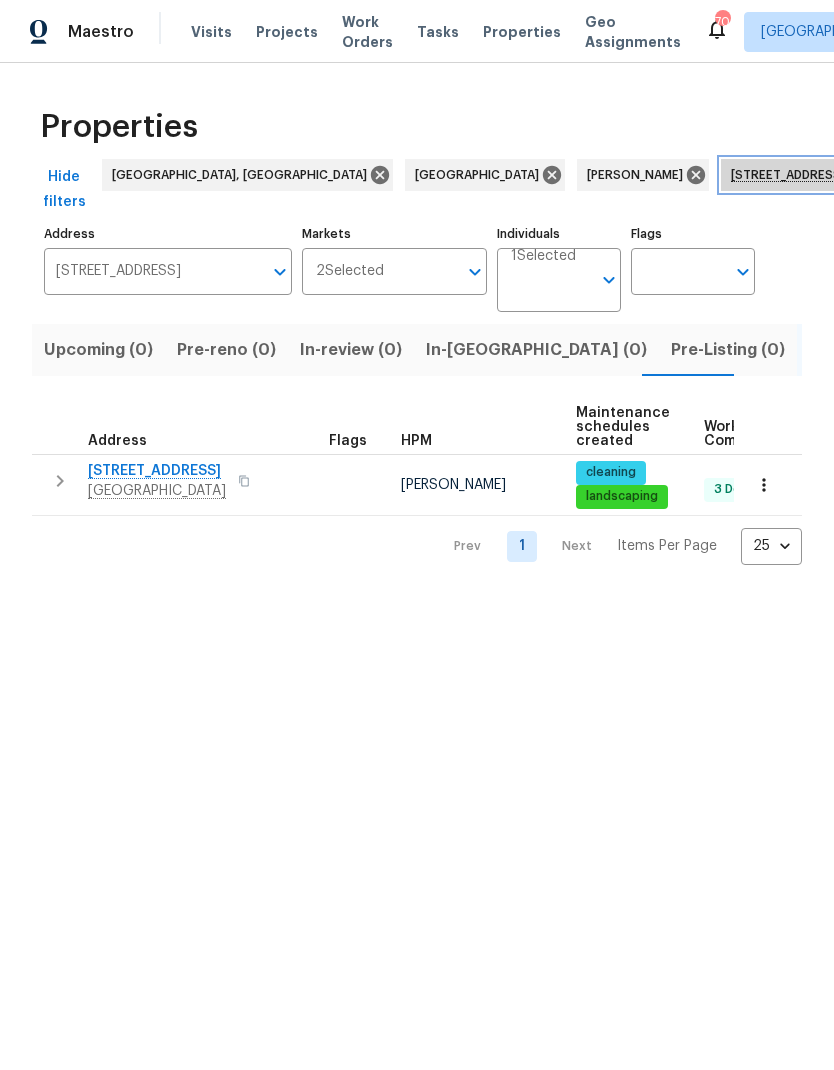 click 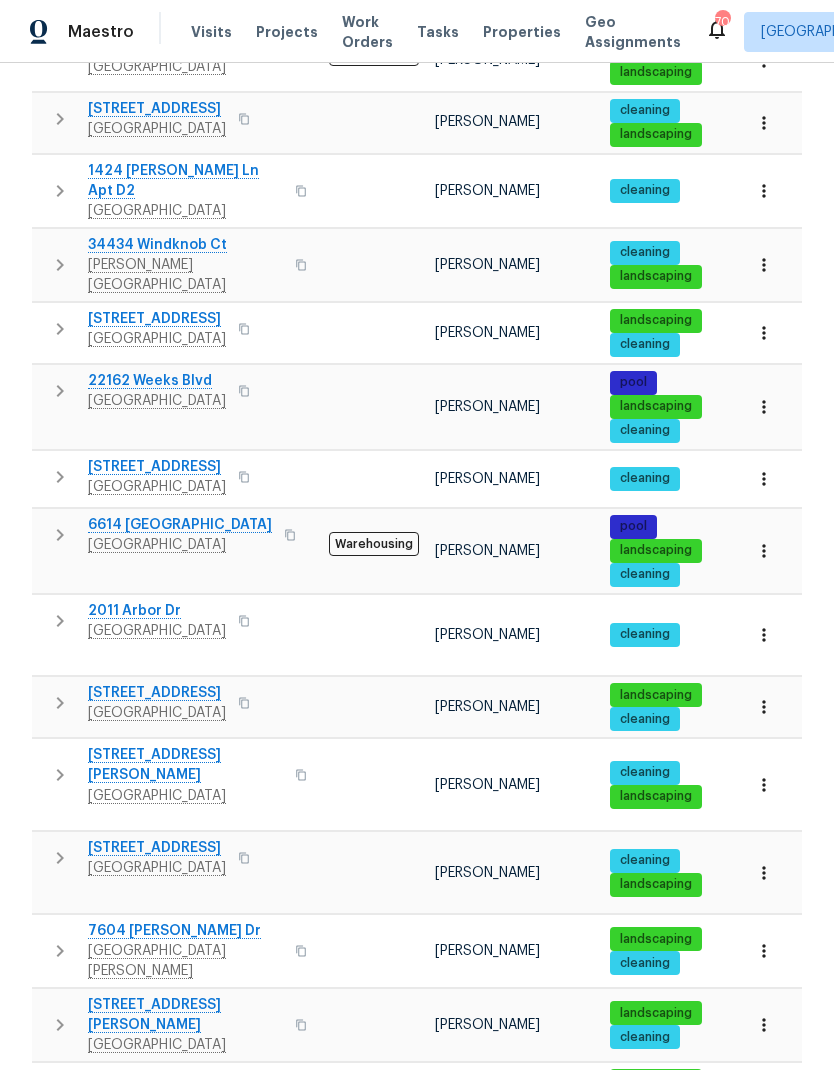 scroll, scrollTop: 568, scrollLeft: 0, axis: vertical 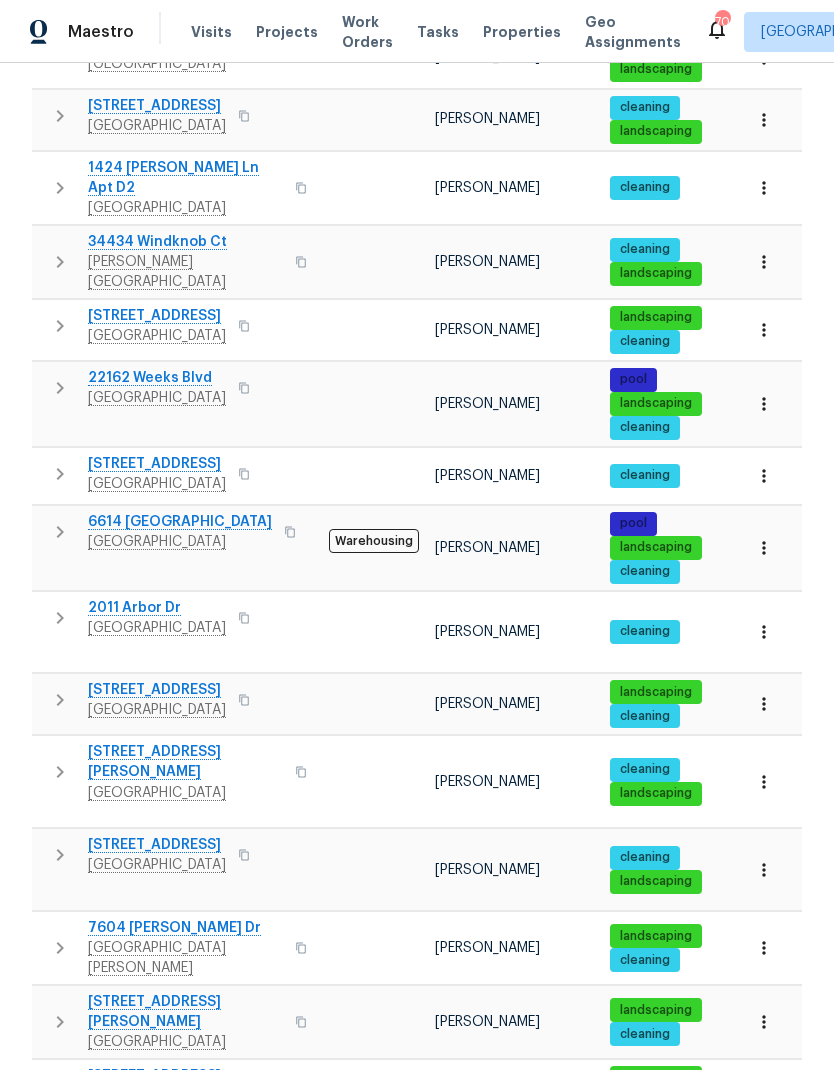 click 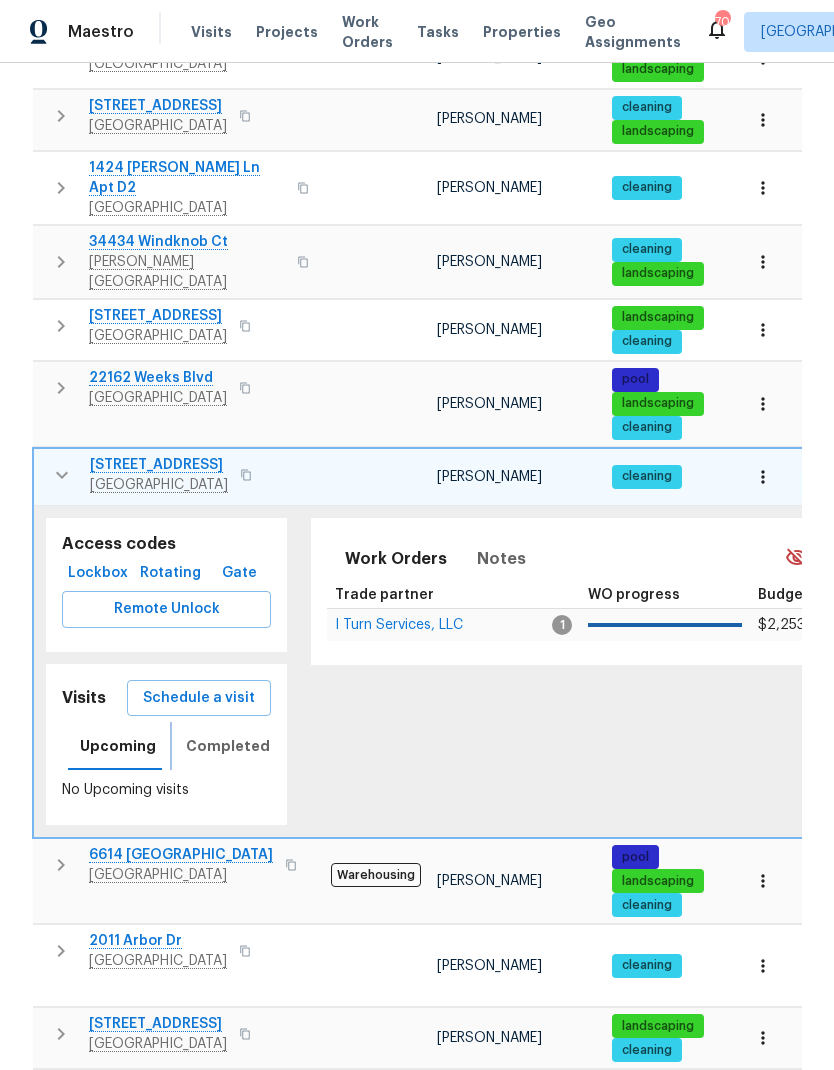 click on "Completed" at bounding box center (228, 746) 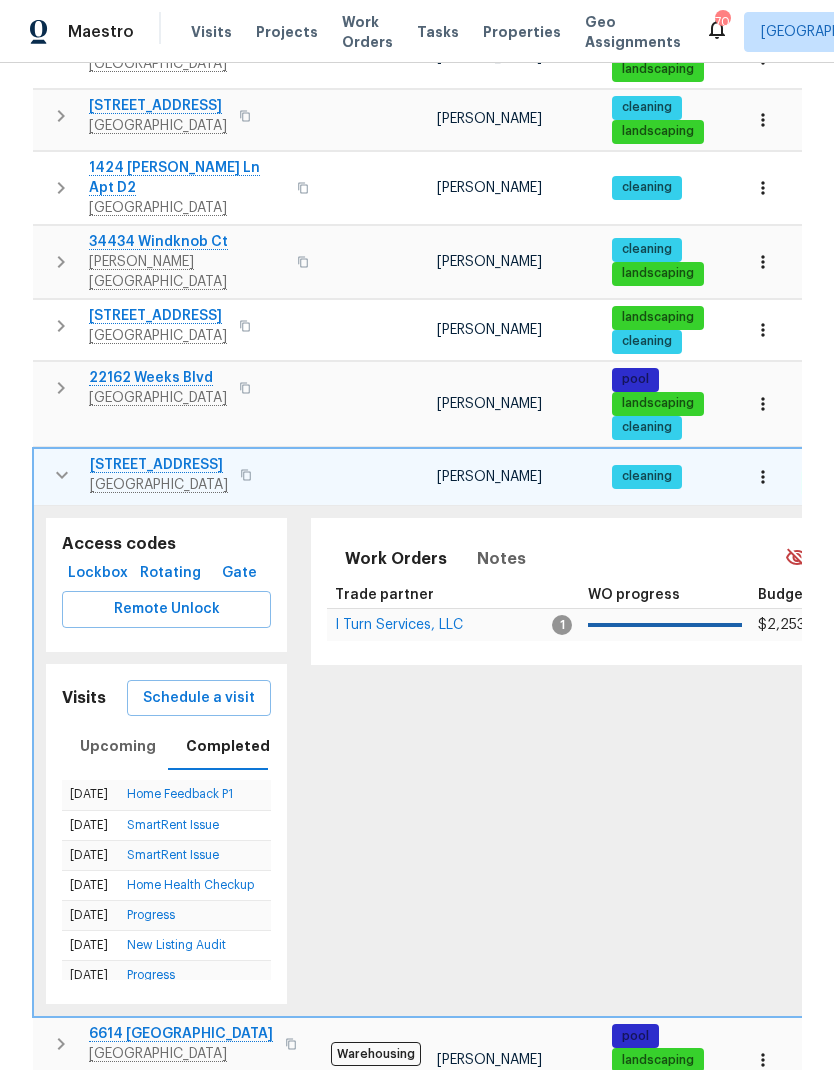 click on "Home Feedback P1" at bounding box center [180, 794] 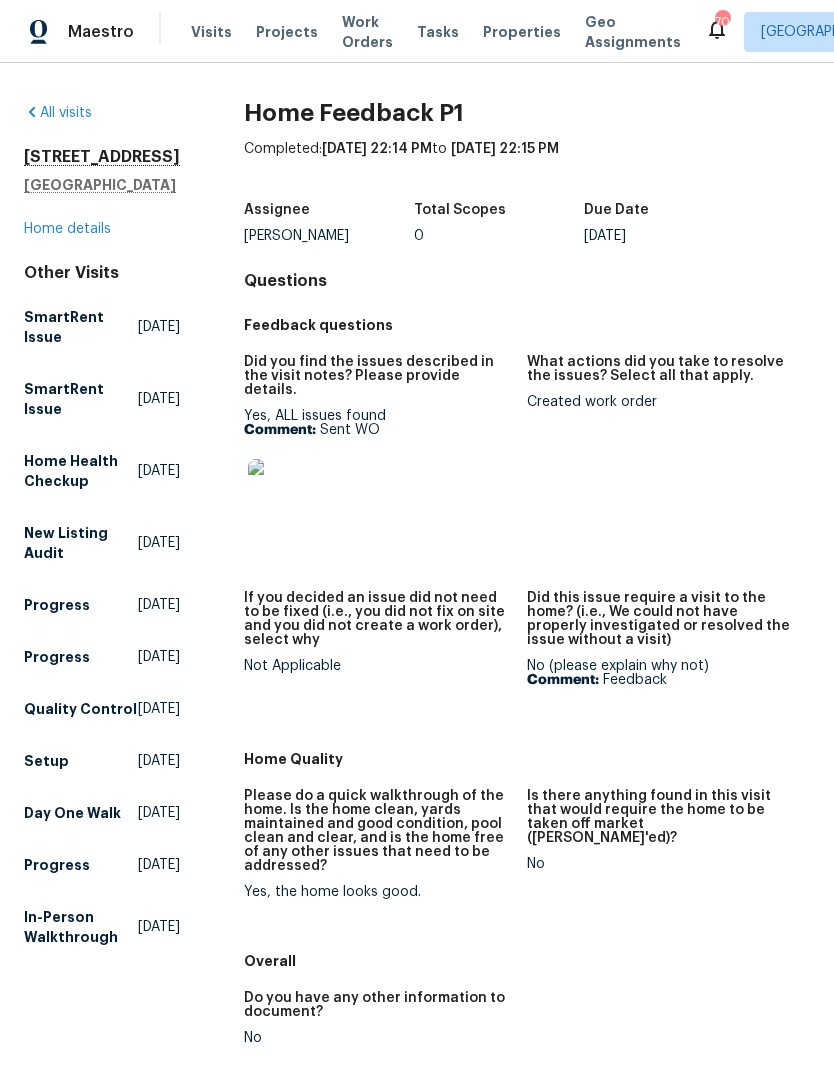 scroll, scrollTop: 0, scrollLeft: 0, axis: both 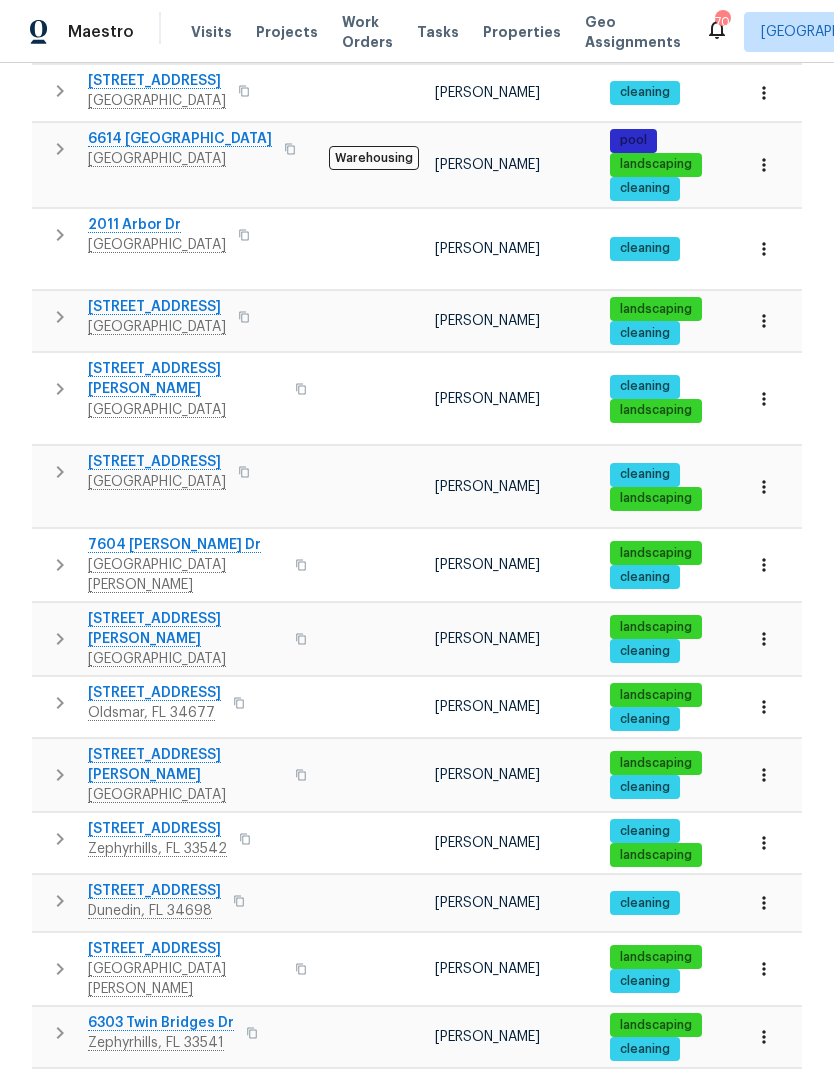 click 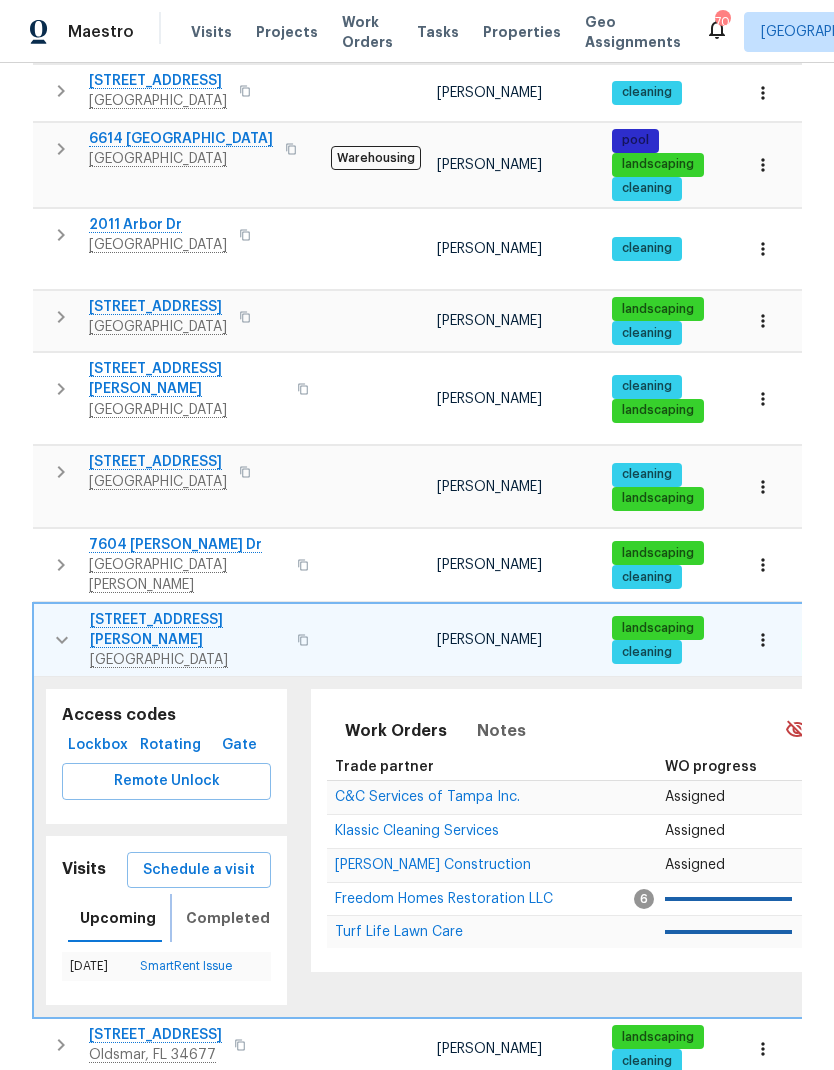 click on "Completed" at bounding box center [228, 918] 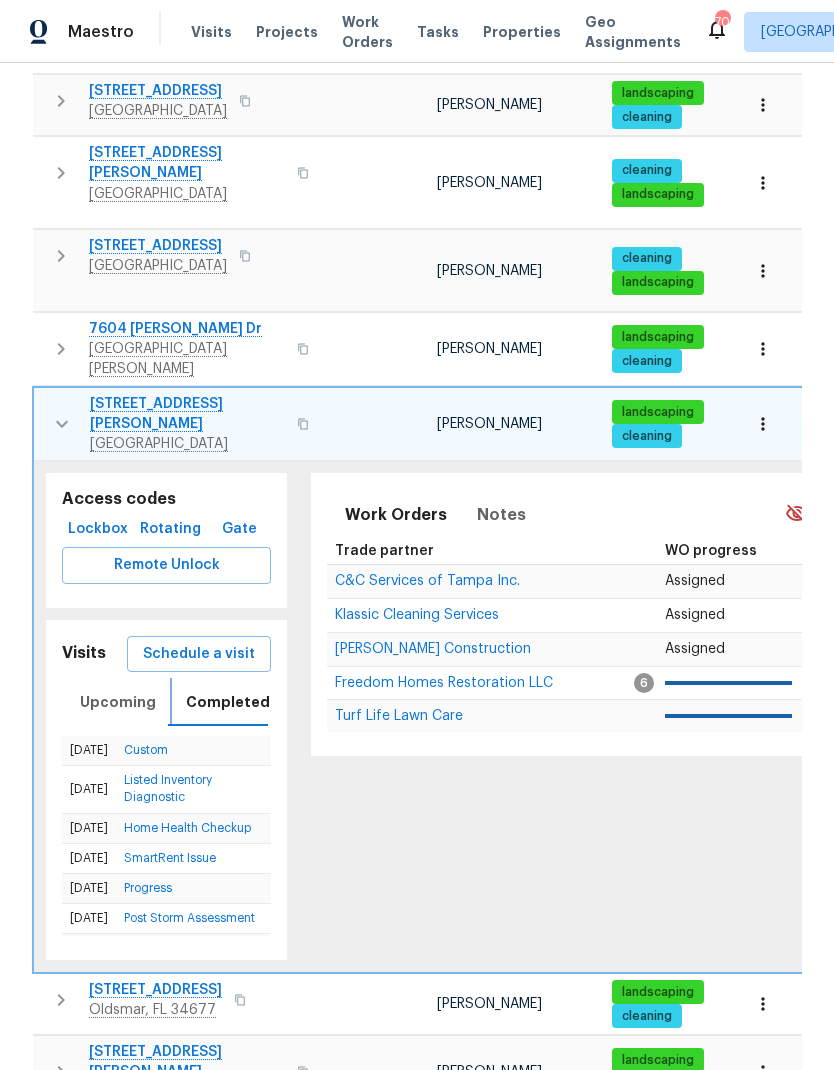 scroll, scrollTop: 1168, scrollLeft: 0, axis: vertical 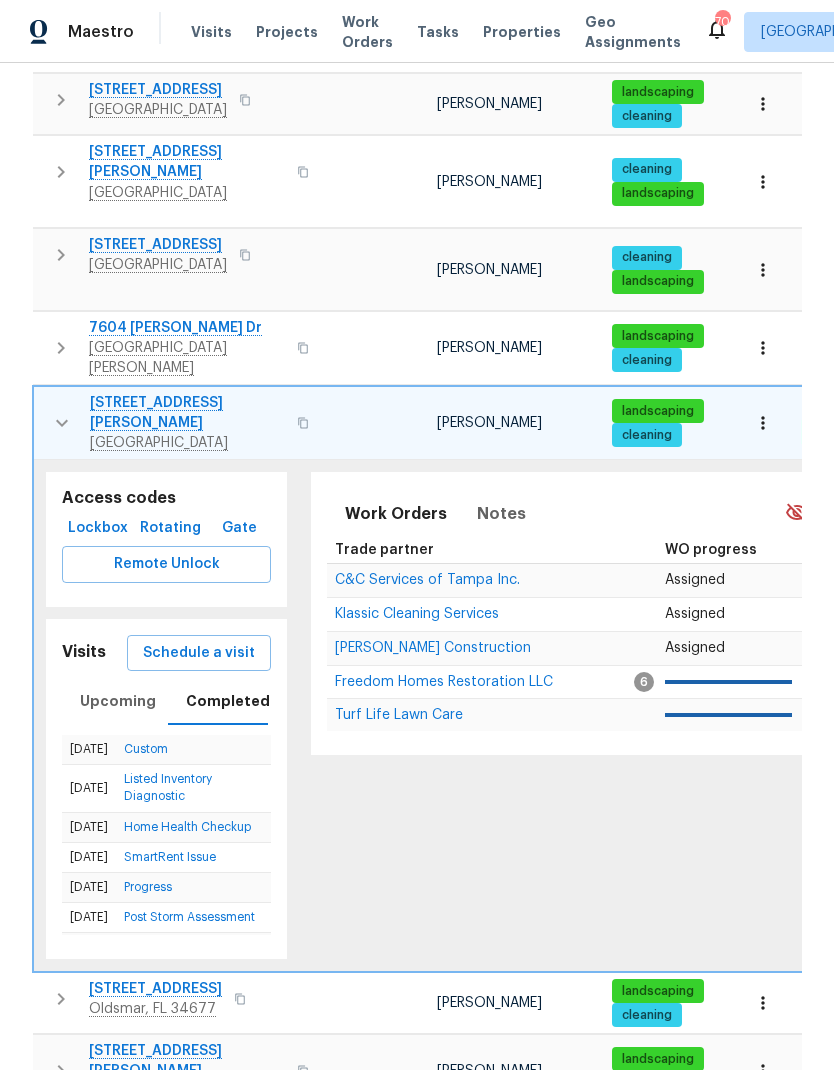 click on "[GEOGRAPHIC_DATA]" at bounding box center (187, 443) 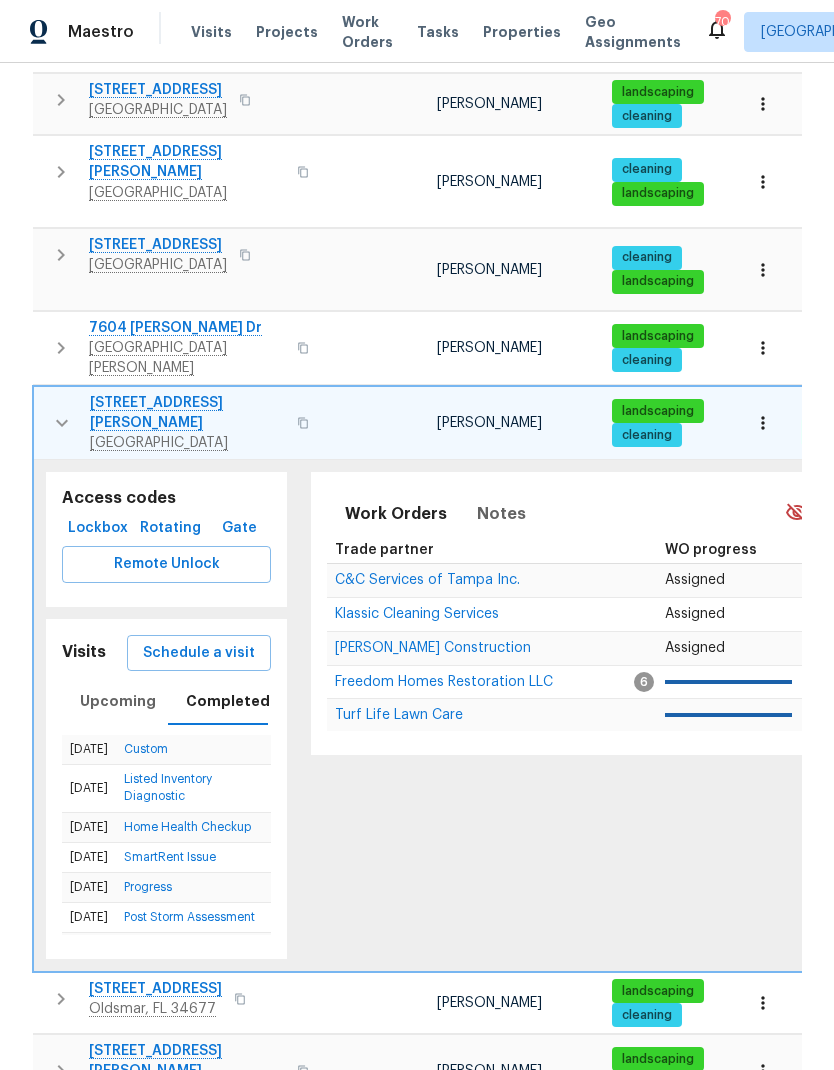 click 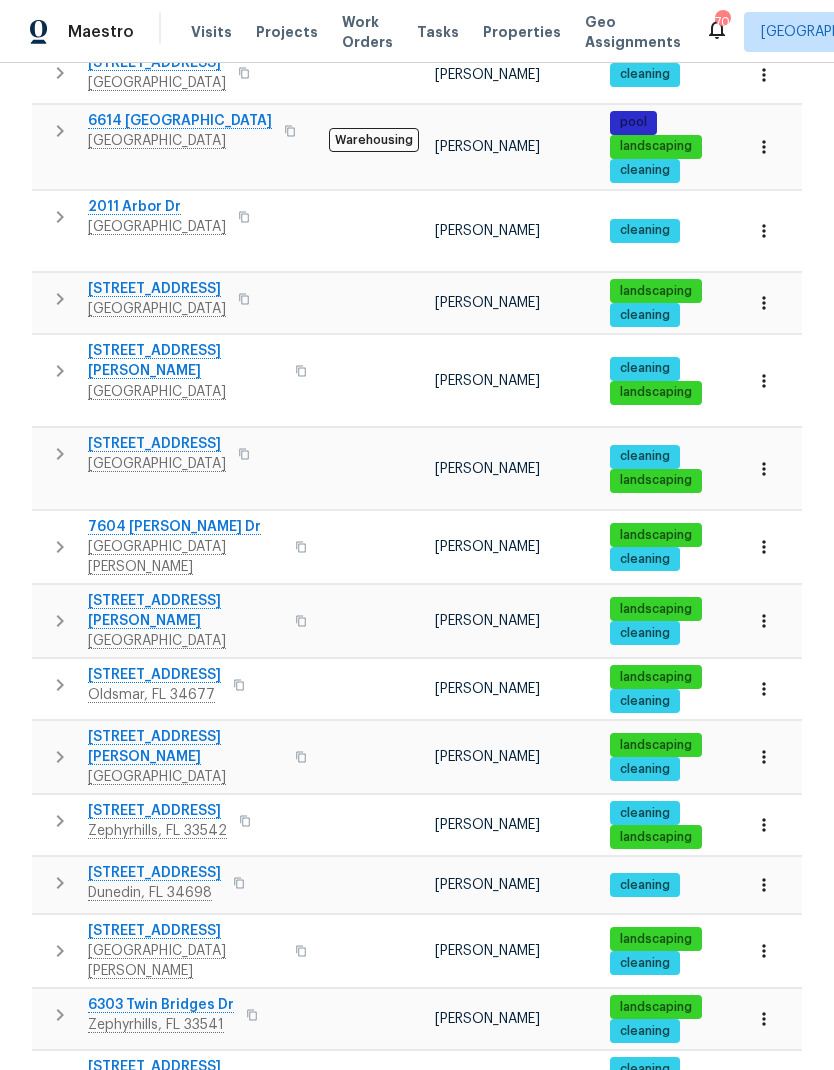 scroll, scrollTop: 951, scrollLeft: 0, axis: vertical 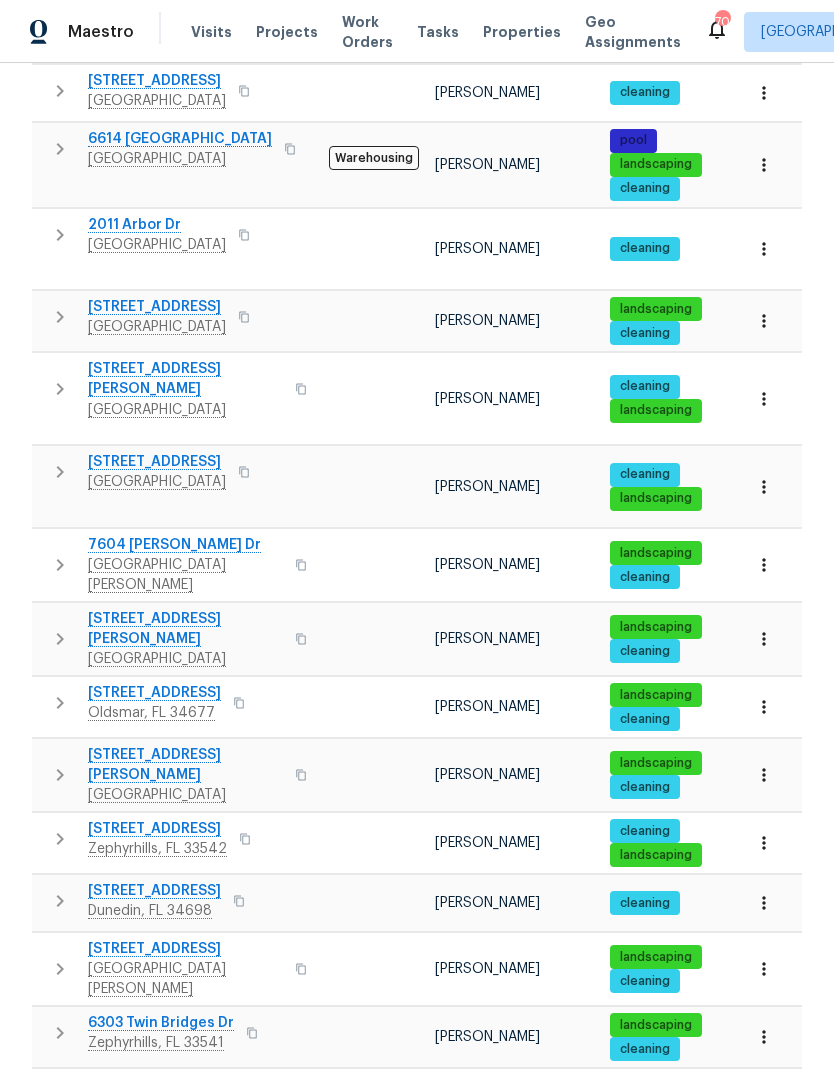 click on "2" at bounding box center (522, 1276) 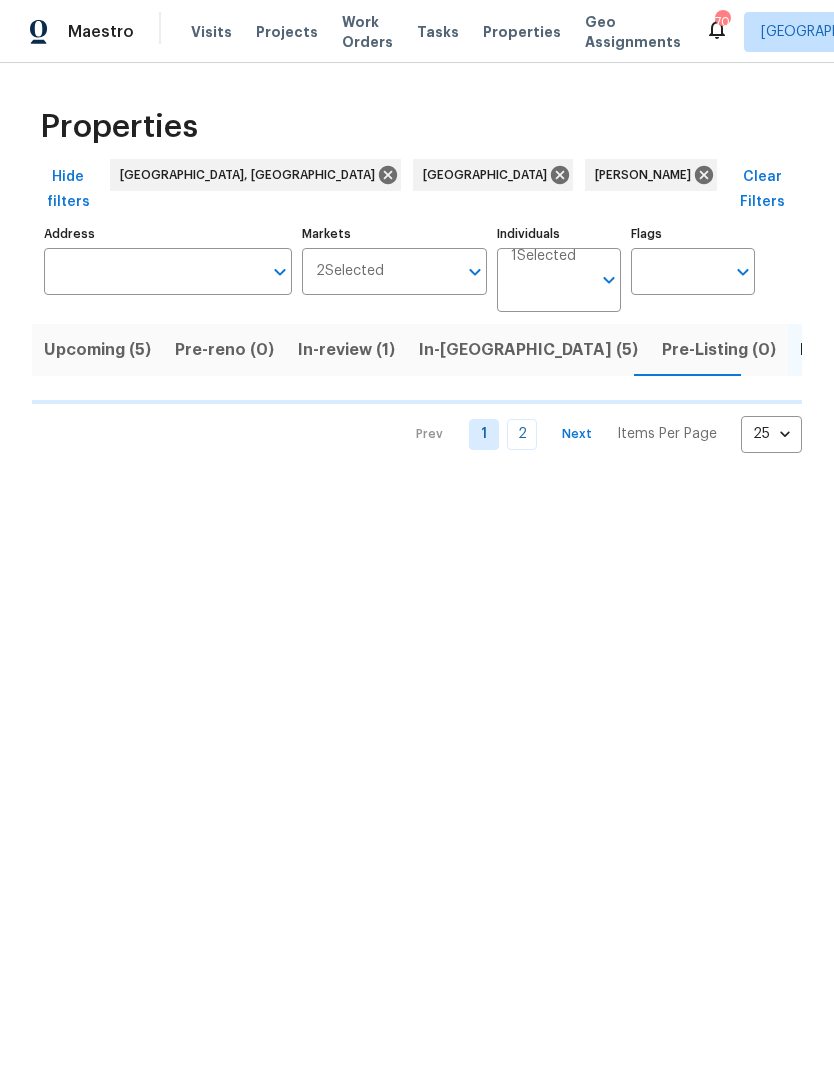 scroll, scrollTop: 0, scrollLeft: 0, axis: both 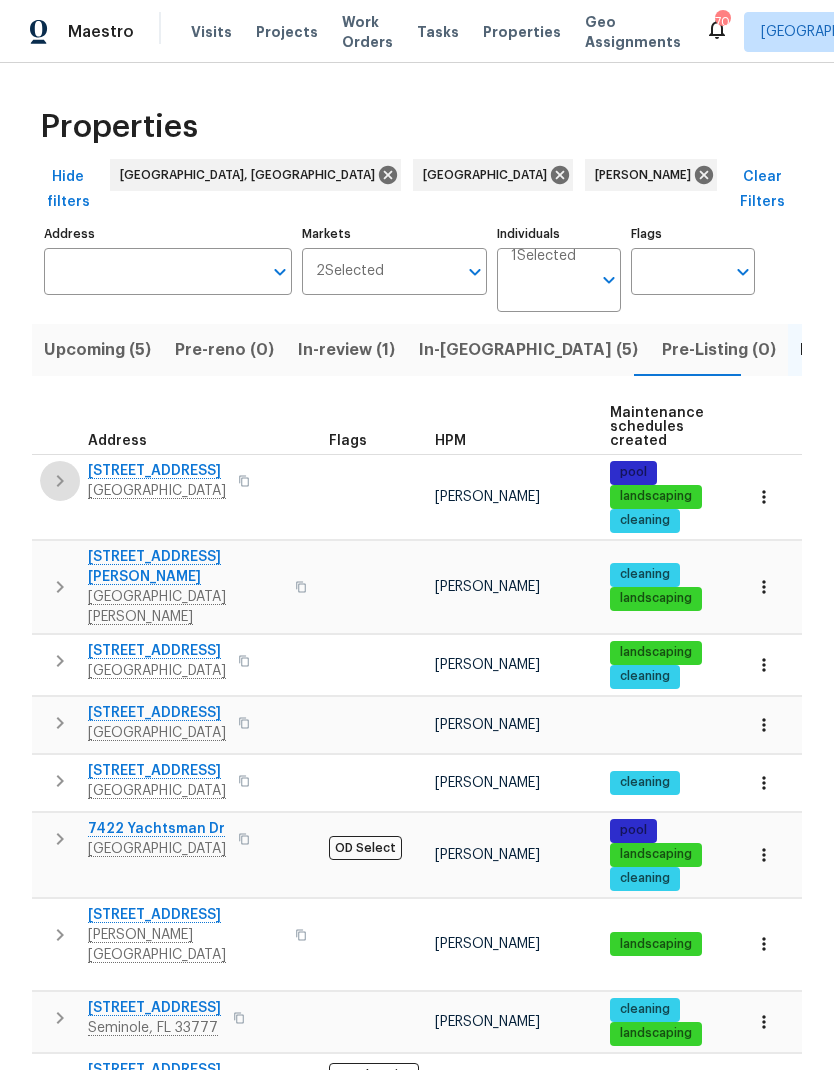 click 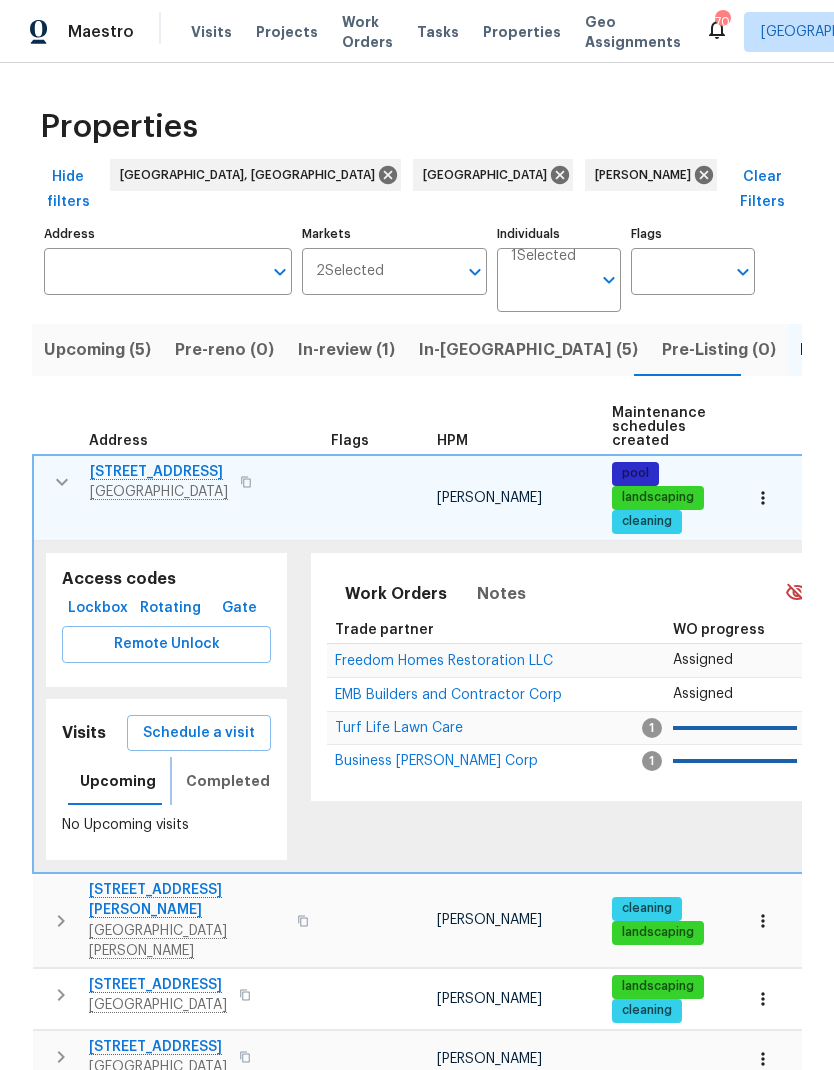 click on "Completed" at bounding box center (228, 781) 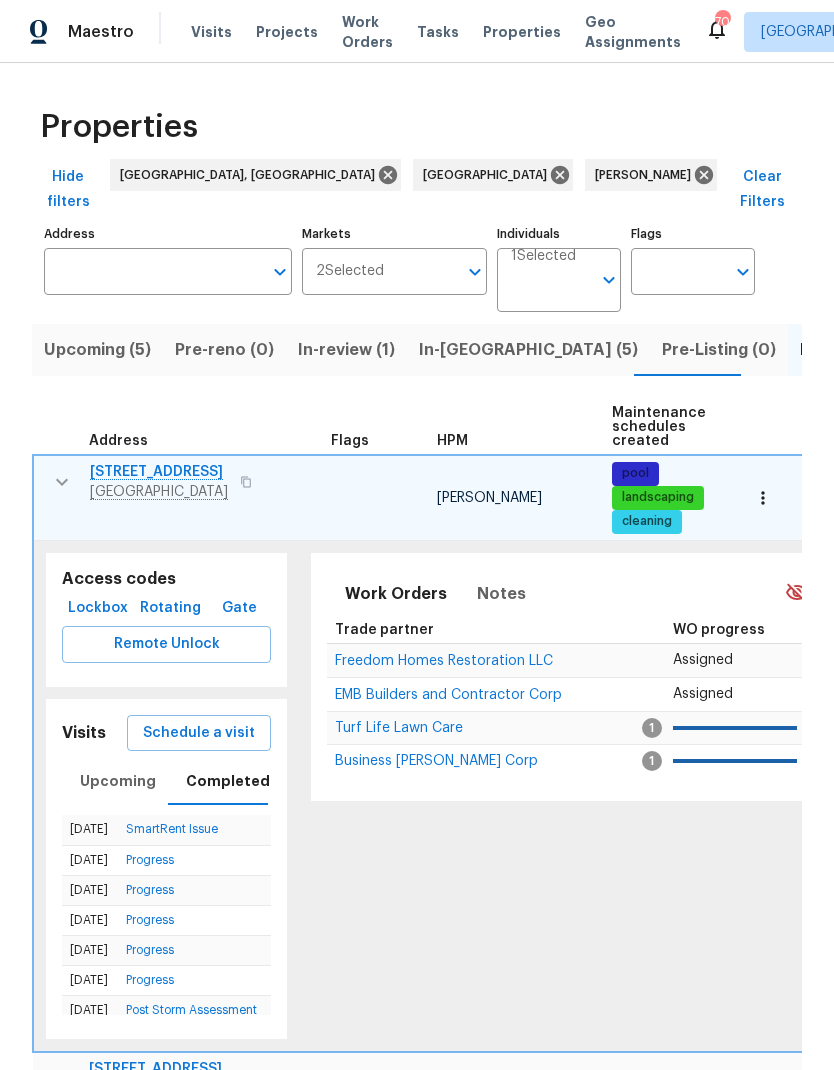 click on "Saint Petersburg, FL 33703" at bounding box center (159, 492) 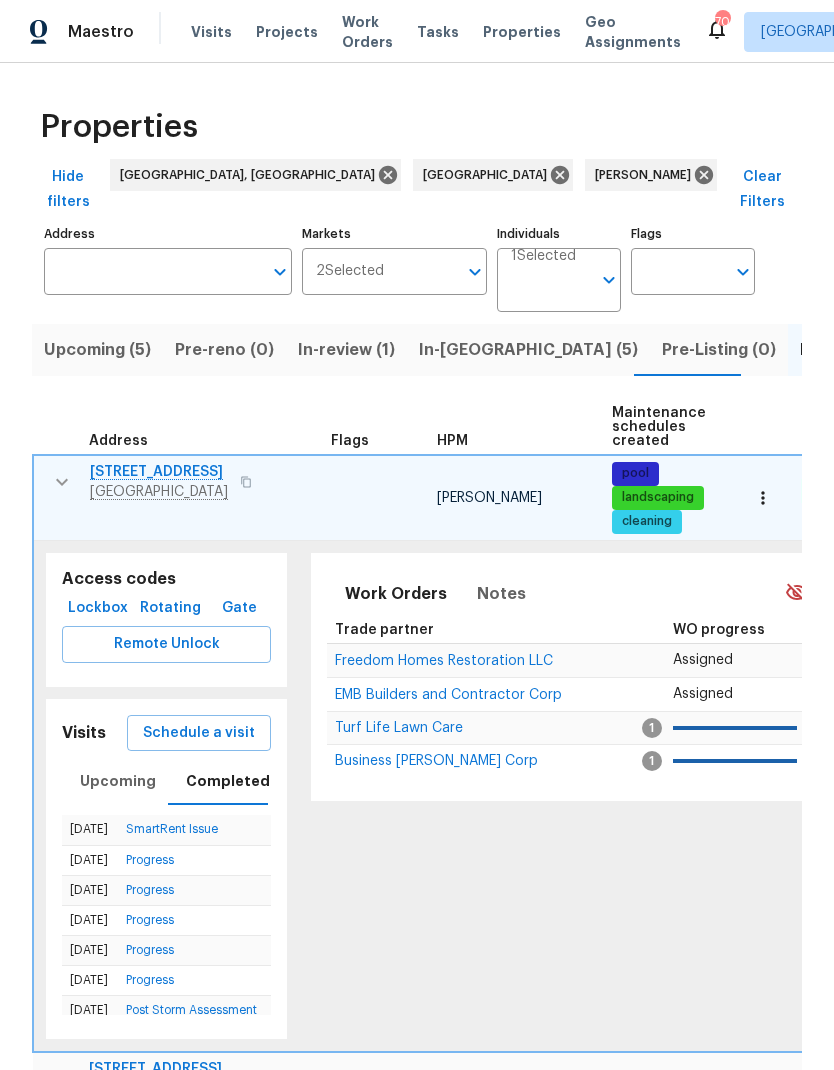click 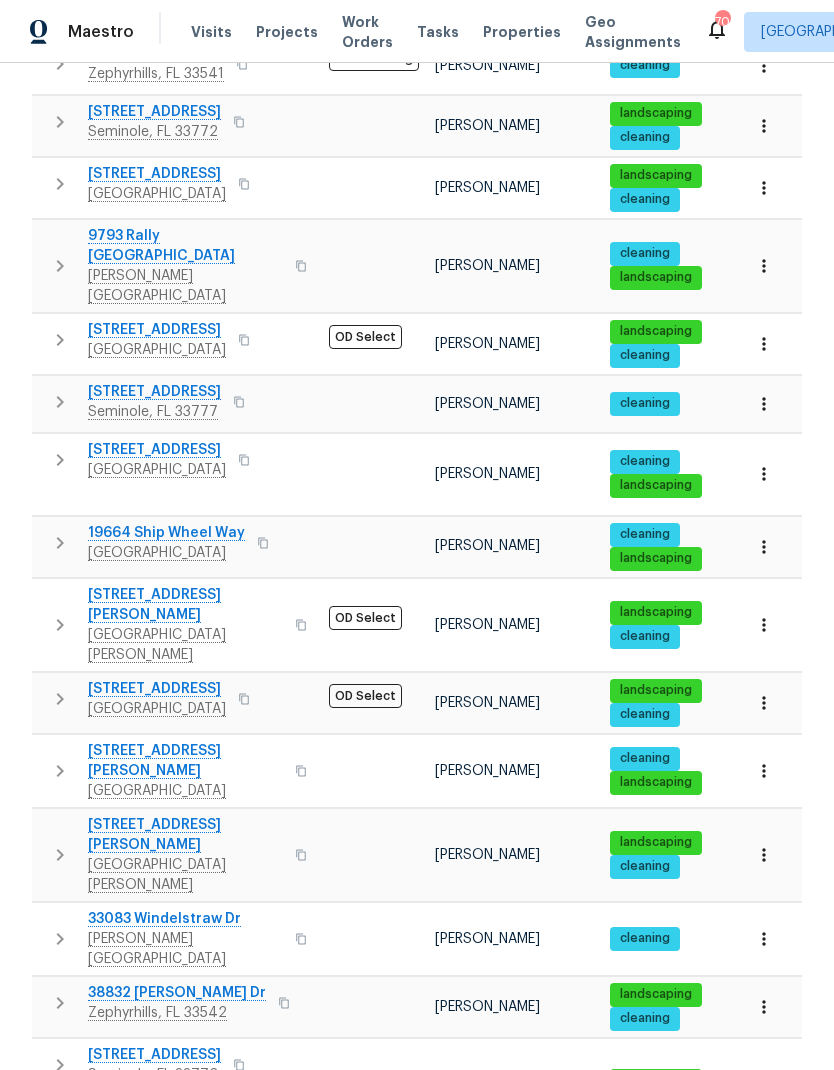 scroll, scrollTop: 1015, scrollLeft: 0, axis: vertical 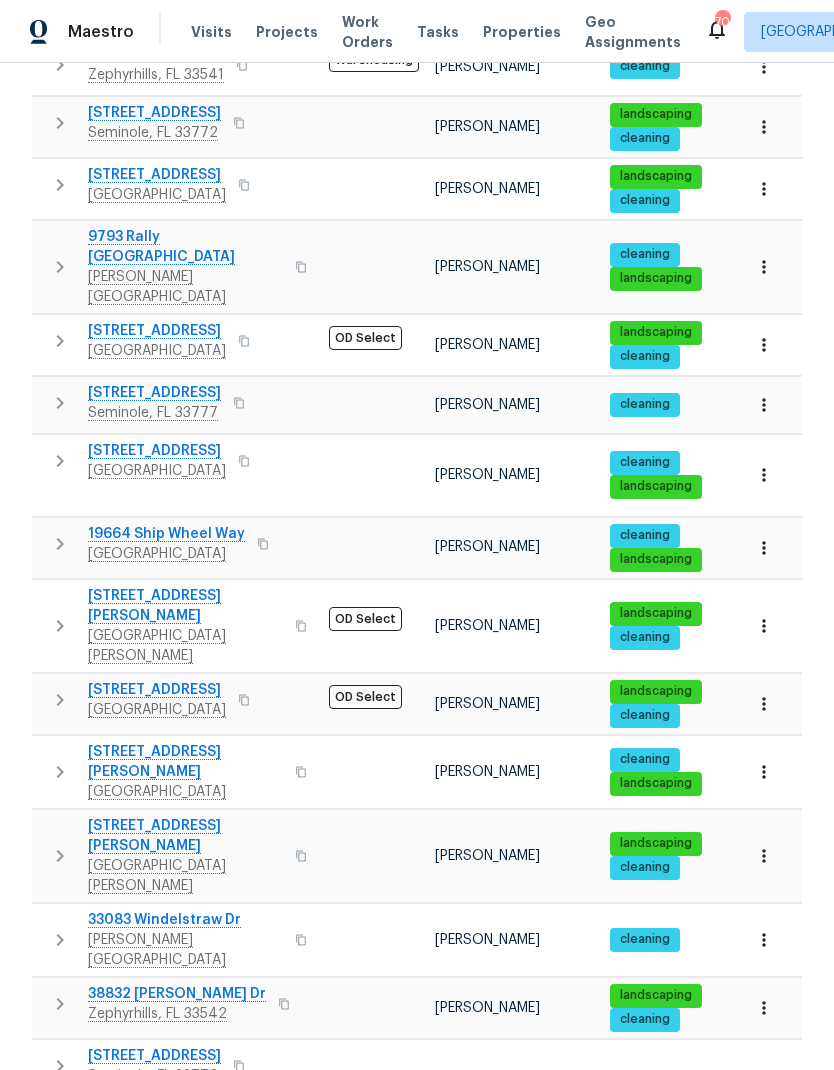 click 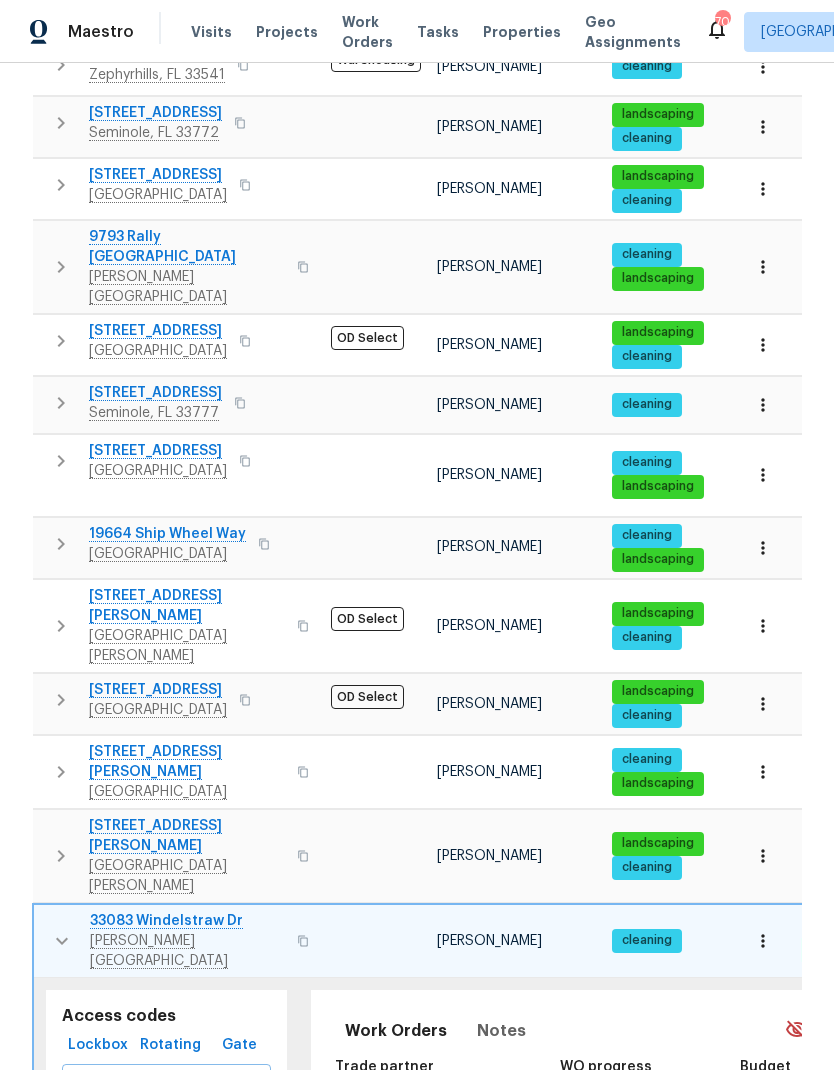 click on "Completed" at bounding box center (228, 1218) 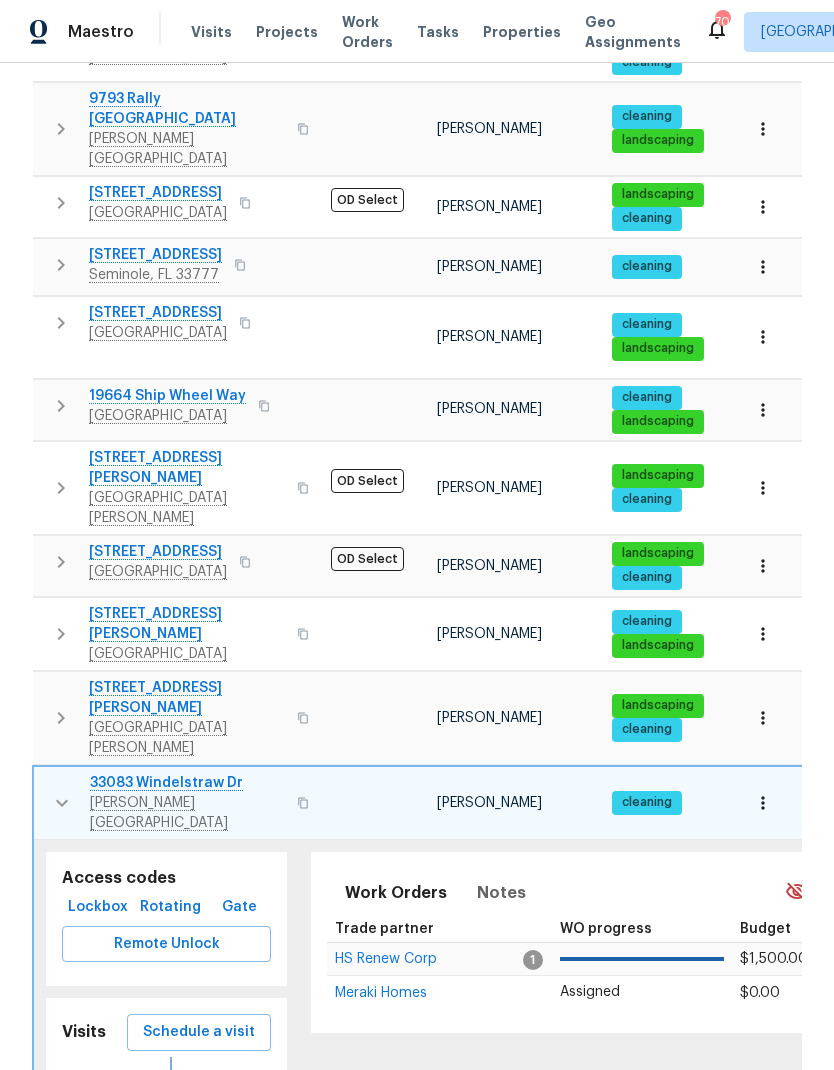 scroll, scrollTop: 1152, scrollLeft: 0, axis: vertical 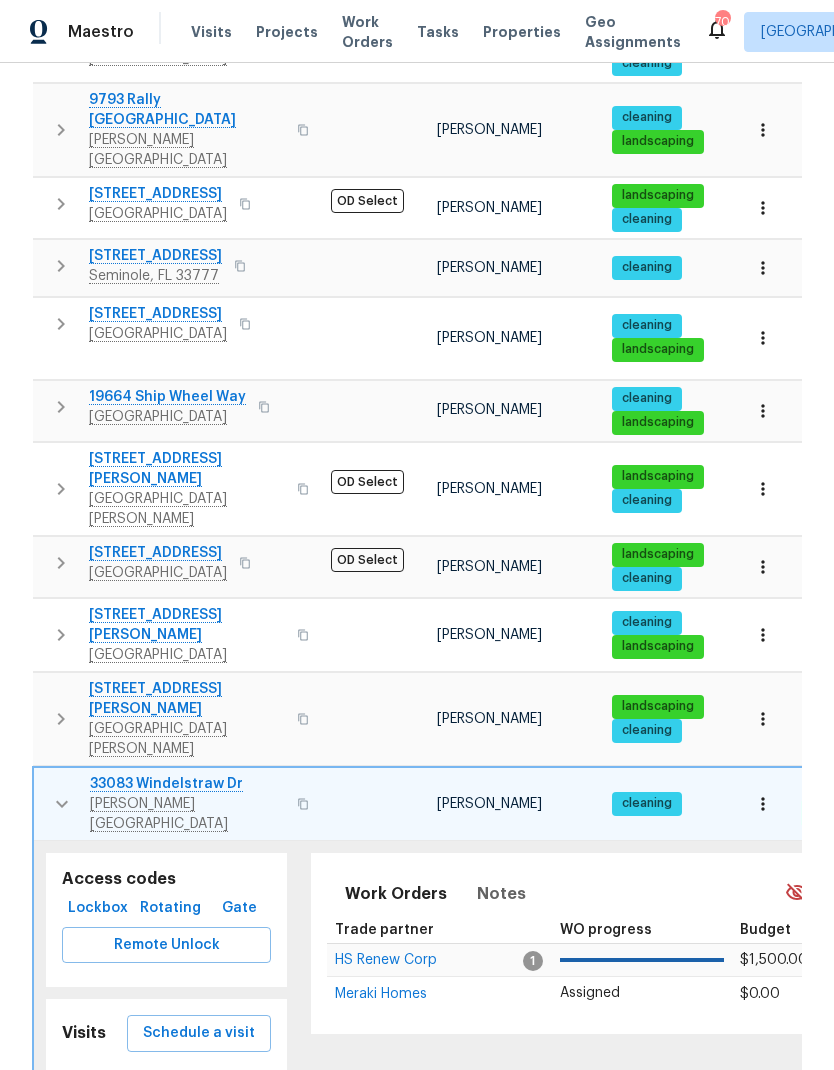 click on "Schedule a visit" at bounding box center (199, 1033) 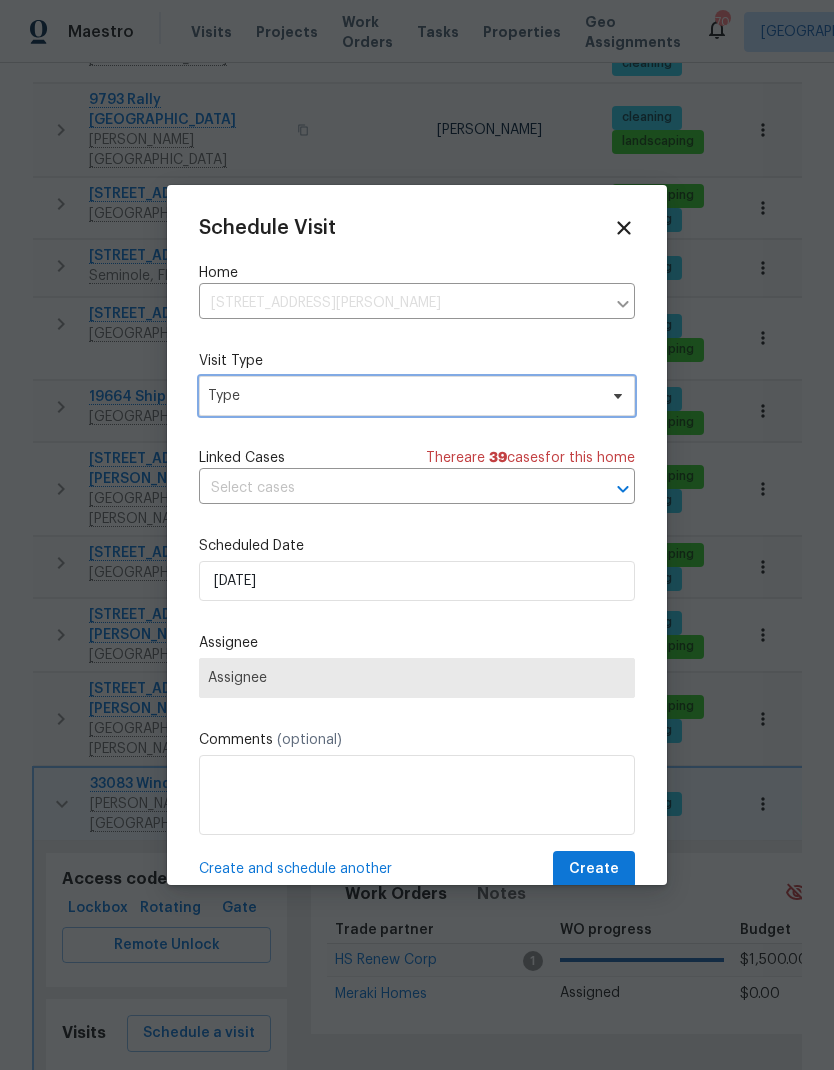 click on "Type" at bounding box center [402, 396] 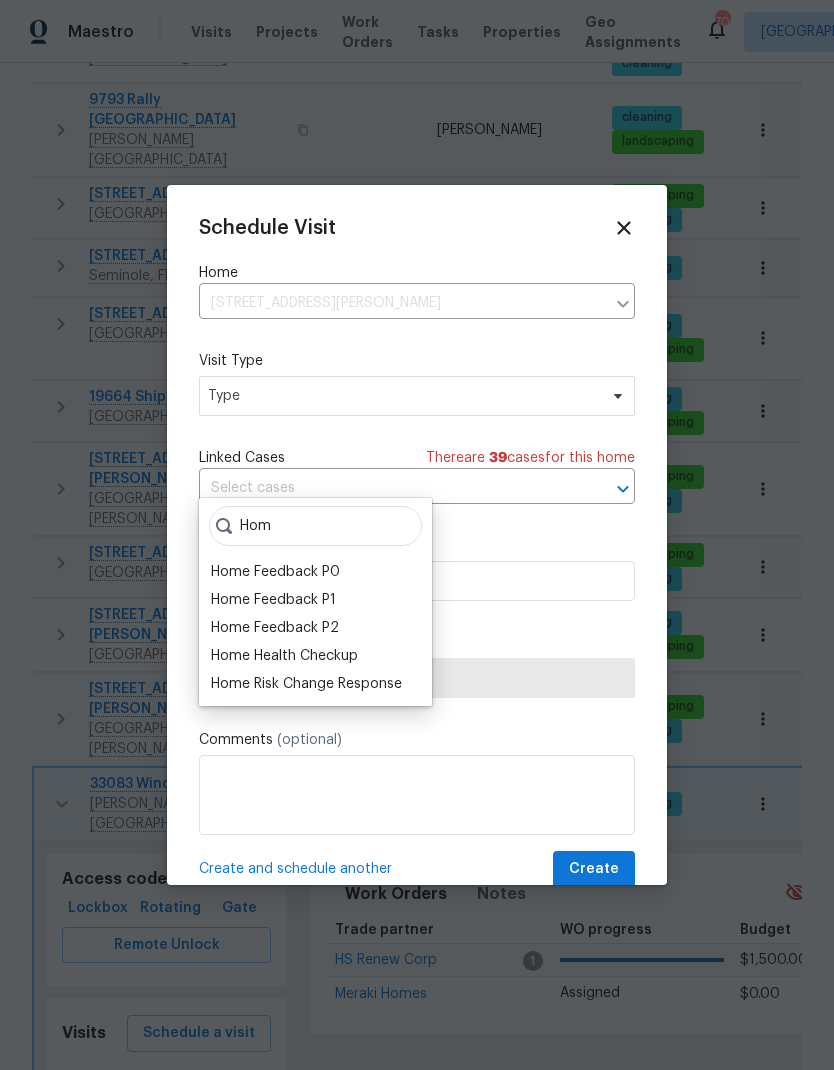 type on "Hom" 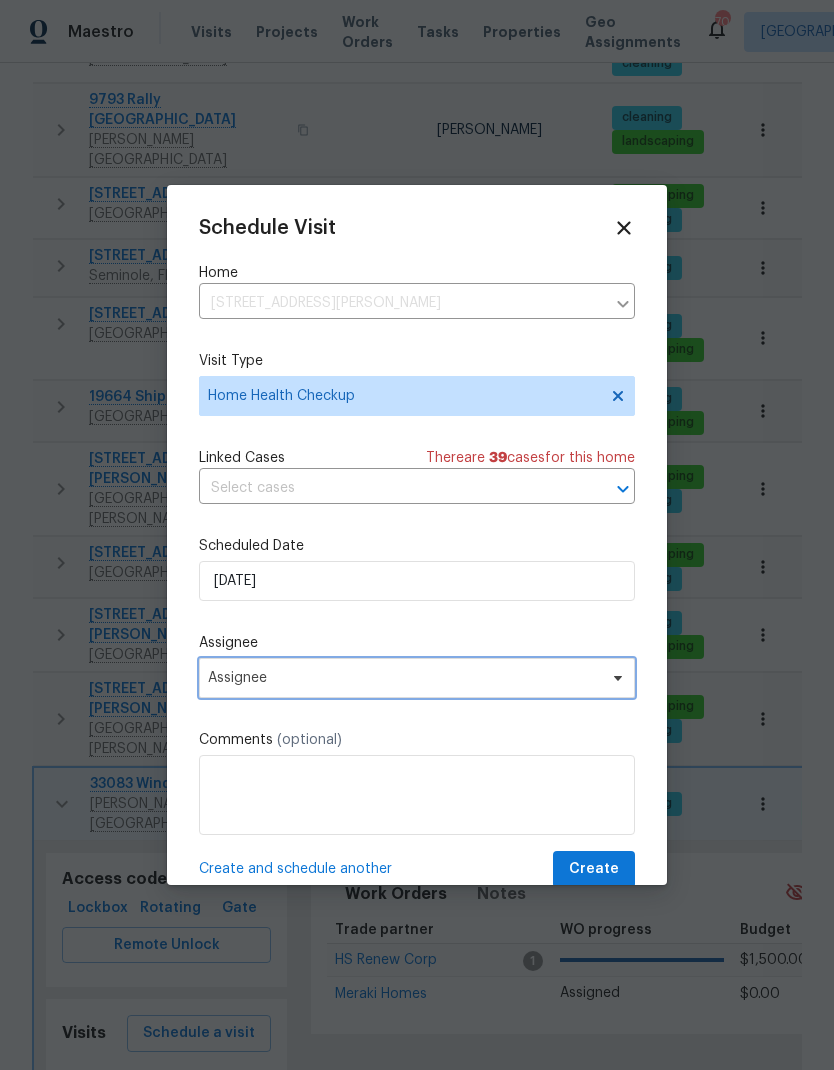 click on "Assignee" at bounding box center (404, 678) 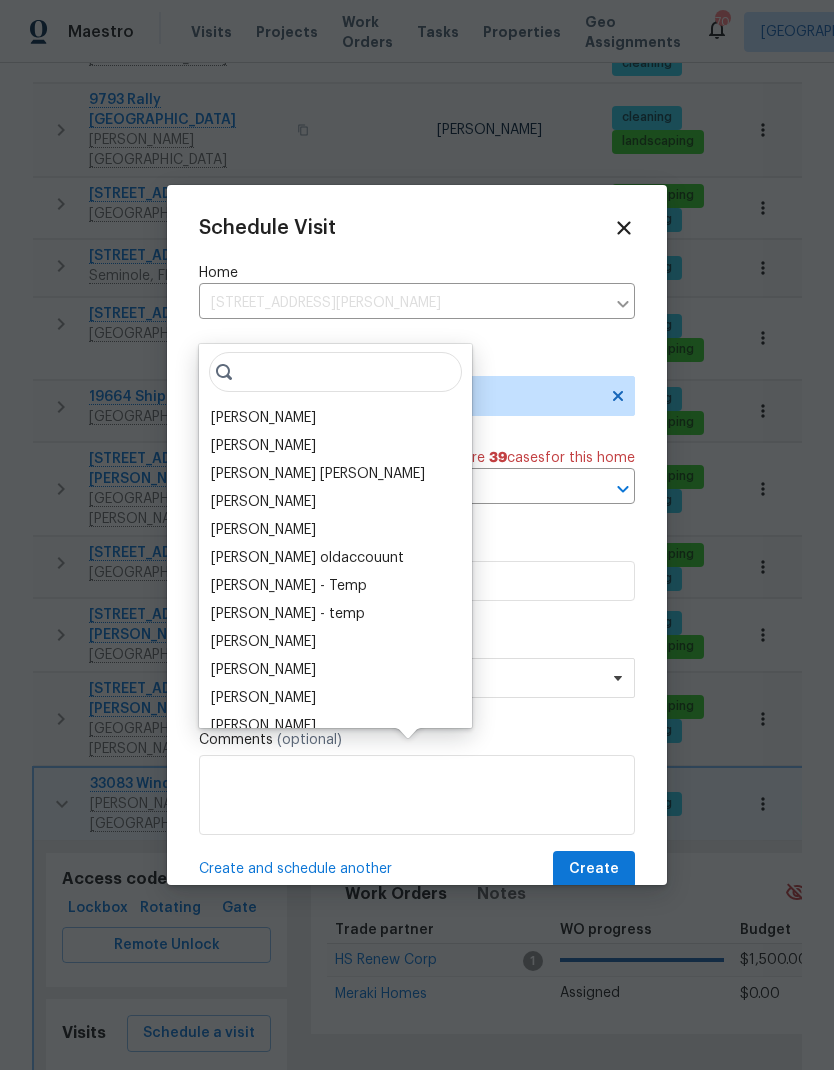 click on "[PERSON_NAME]" at bounding box center [263, 418] 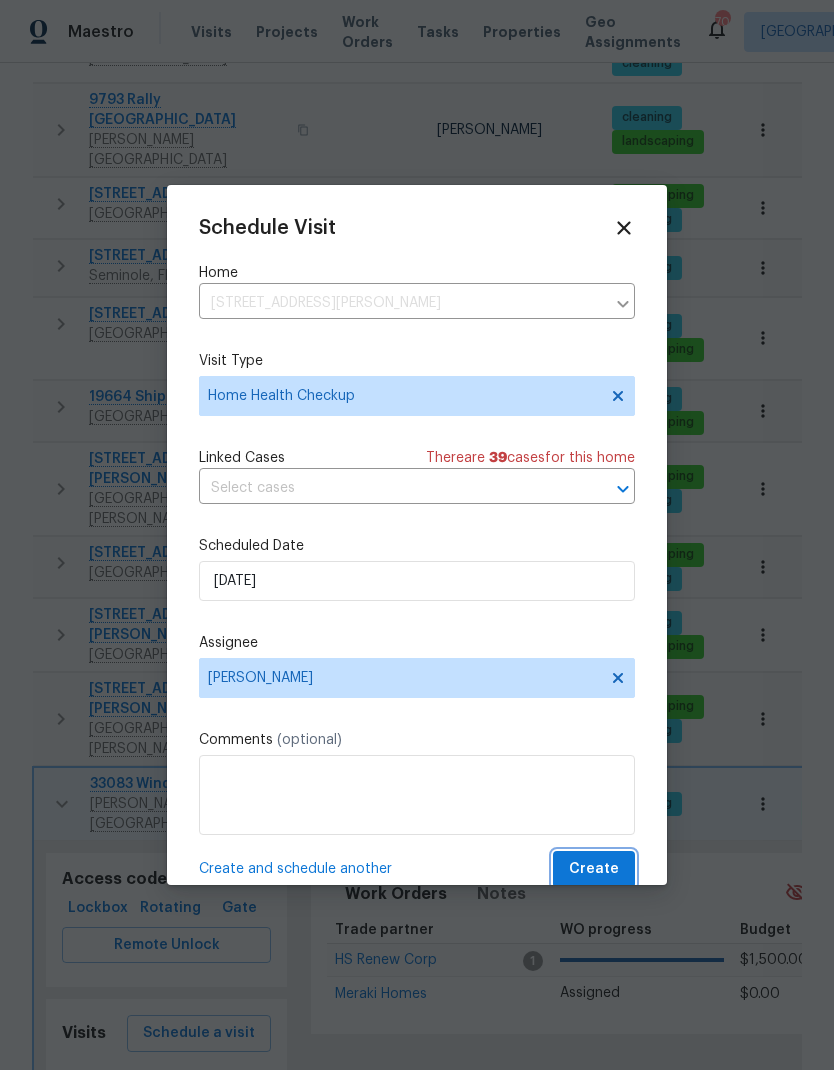click on "Create" at bounding box center (594, 869) 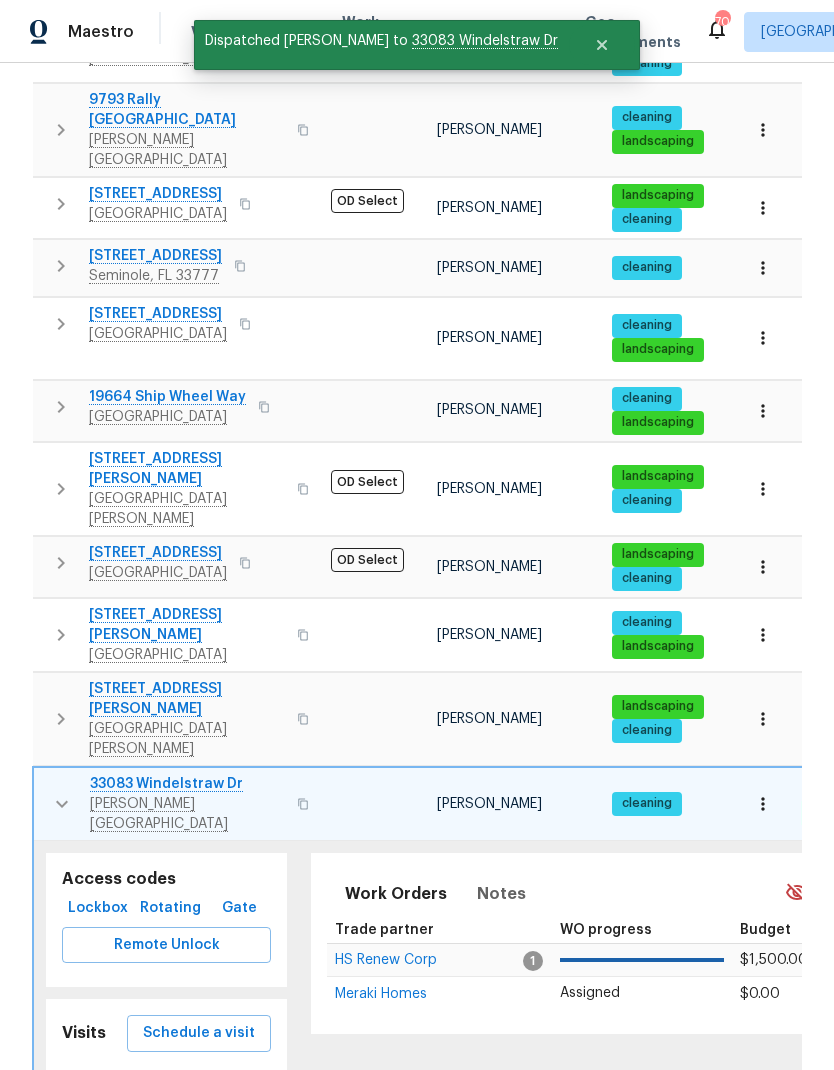 click 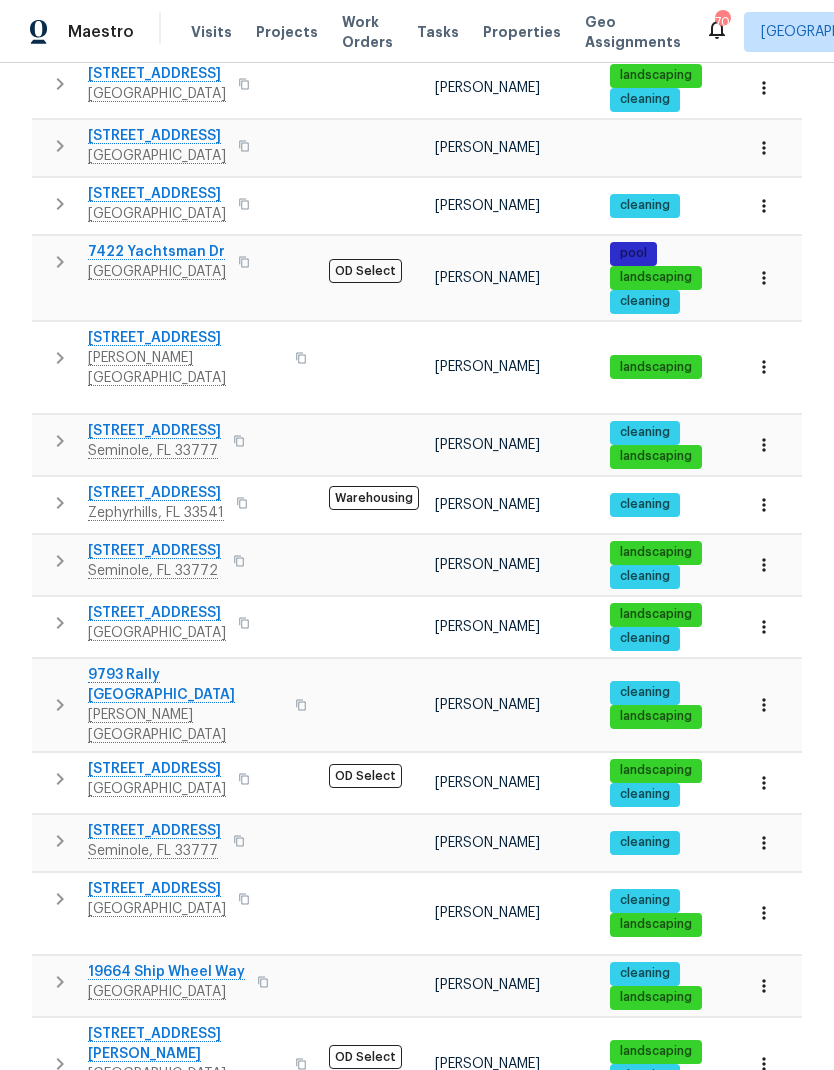 scroll, scrollTop: 573, scrollLeft: 0, axis: vertical 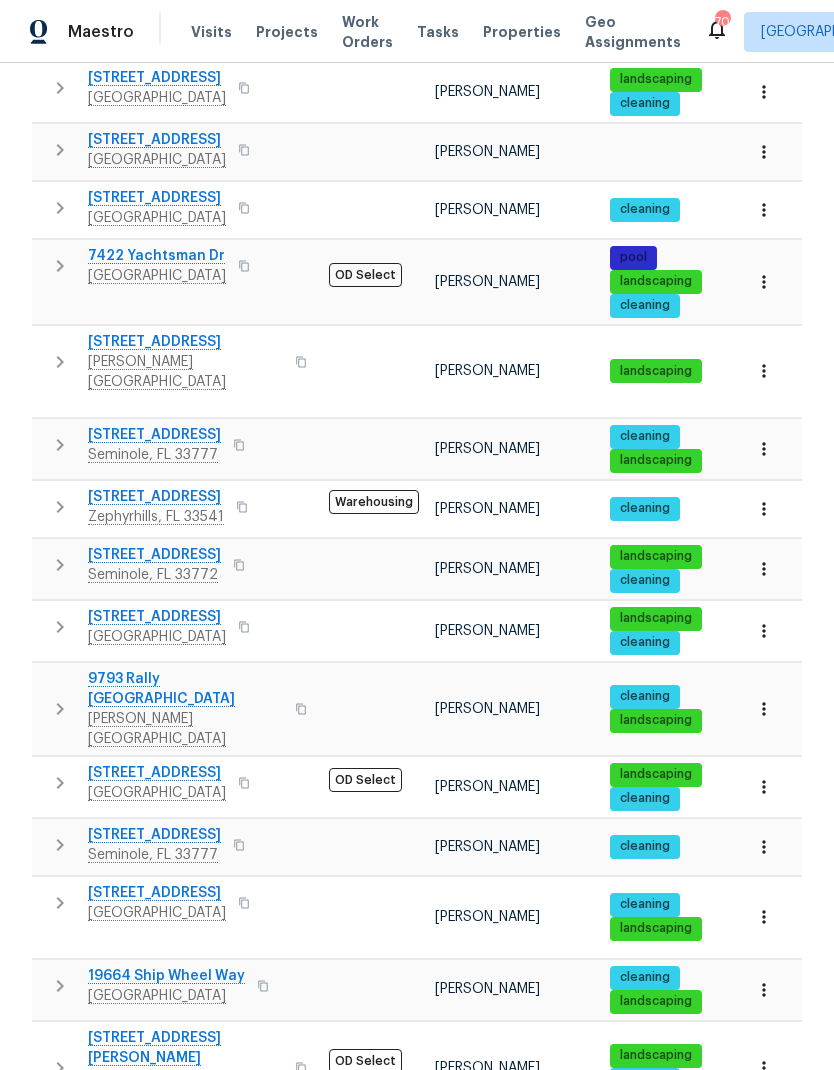 click 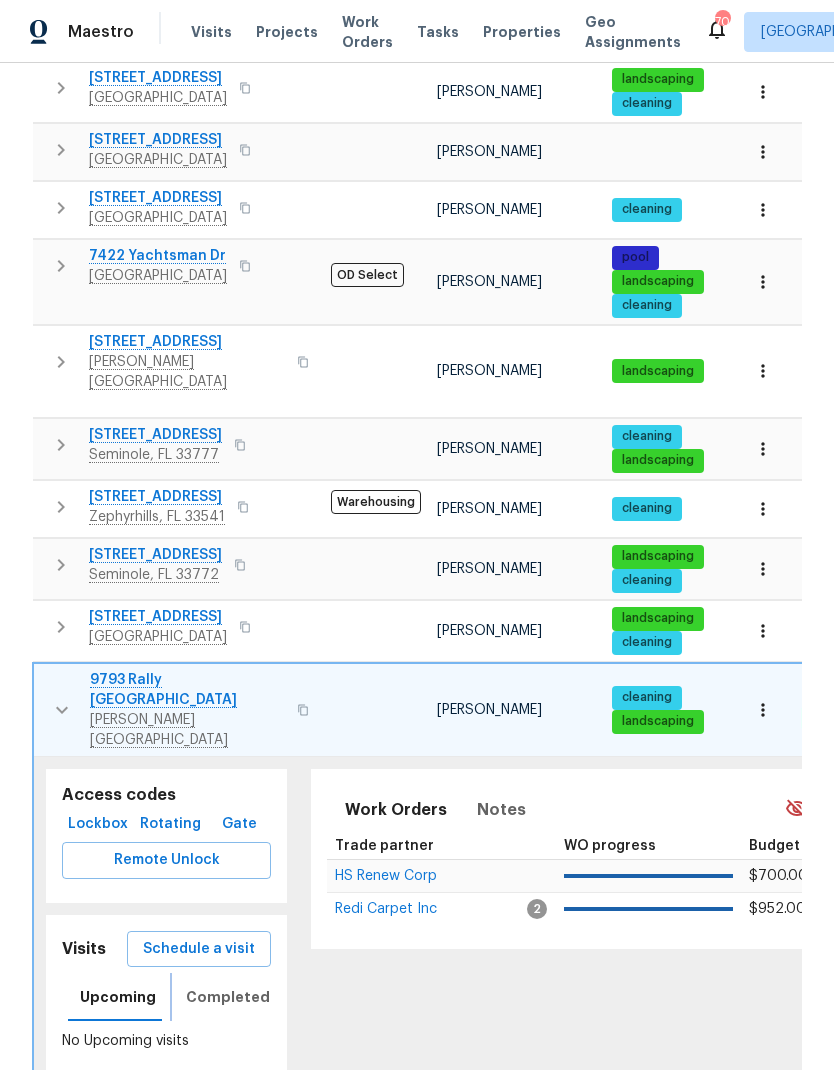 click on "Completed" at bounding box center (228, 997) 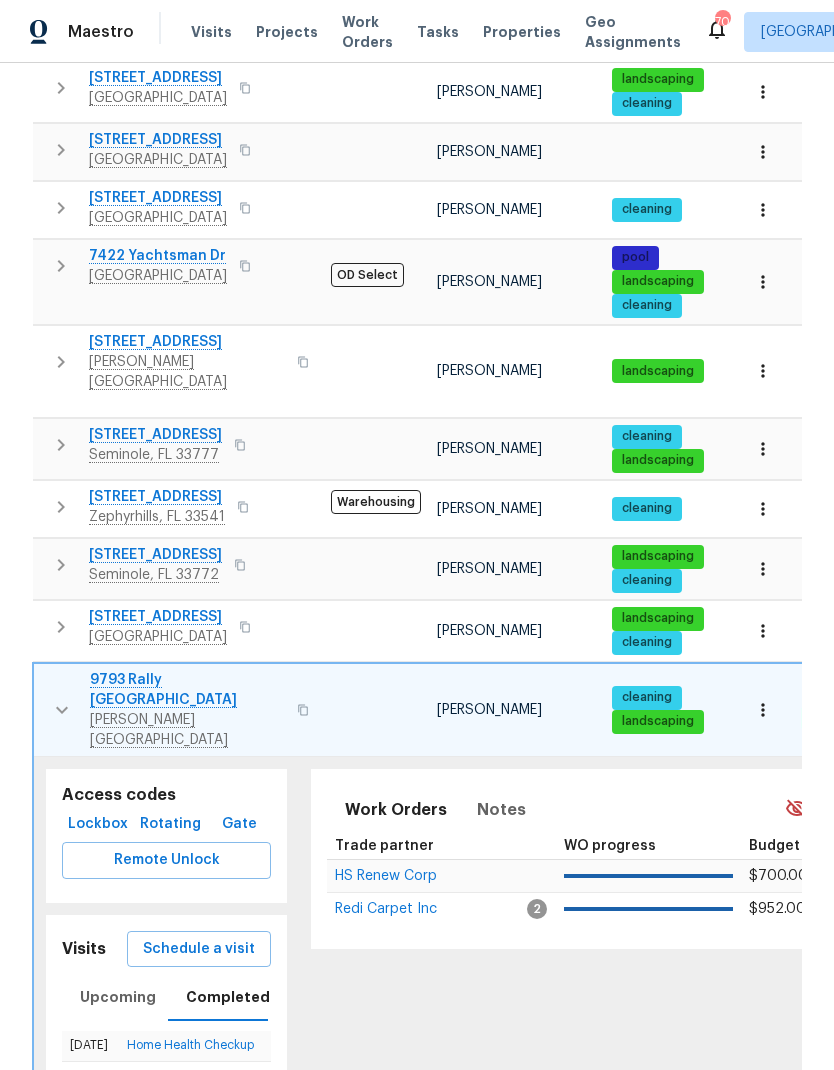 click on "Schedule a visit" at bounding box center (199, 949) 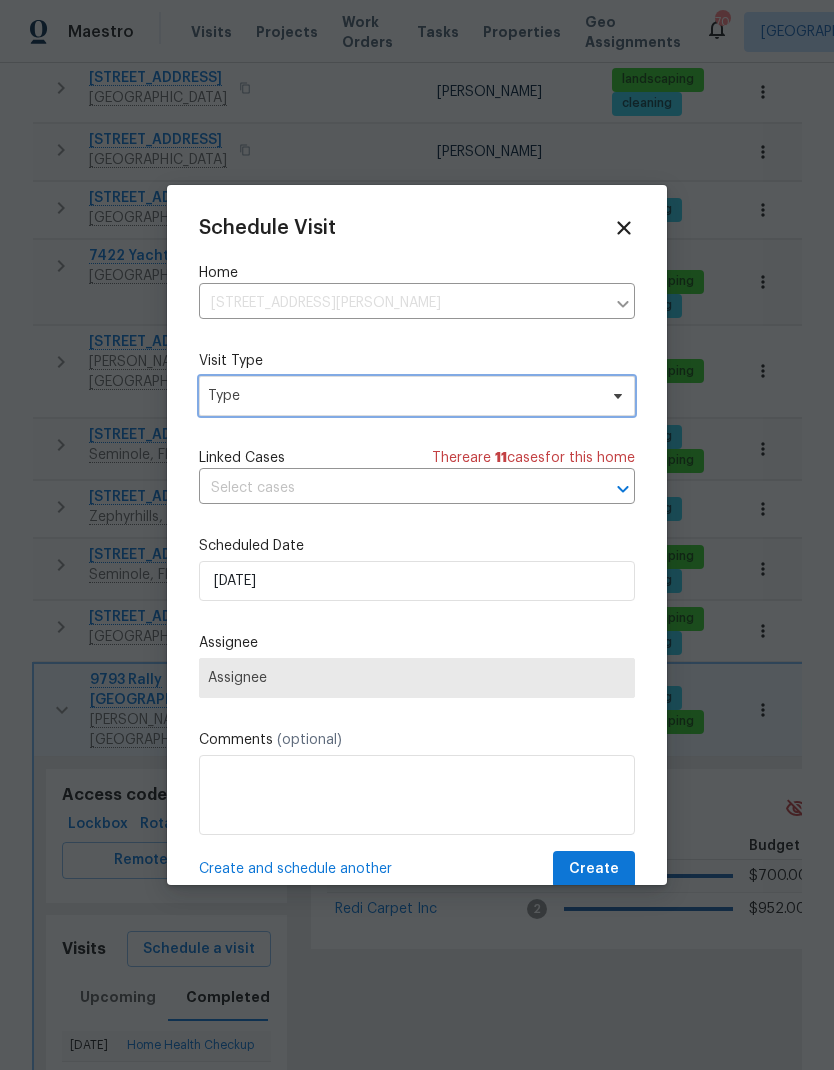 click on "Type" at bounding box center (402, 396) 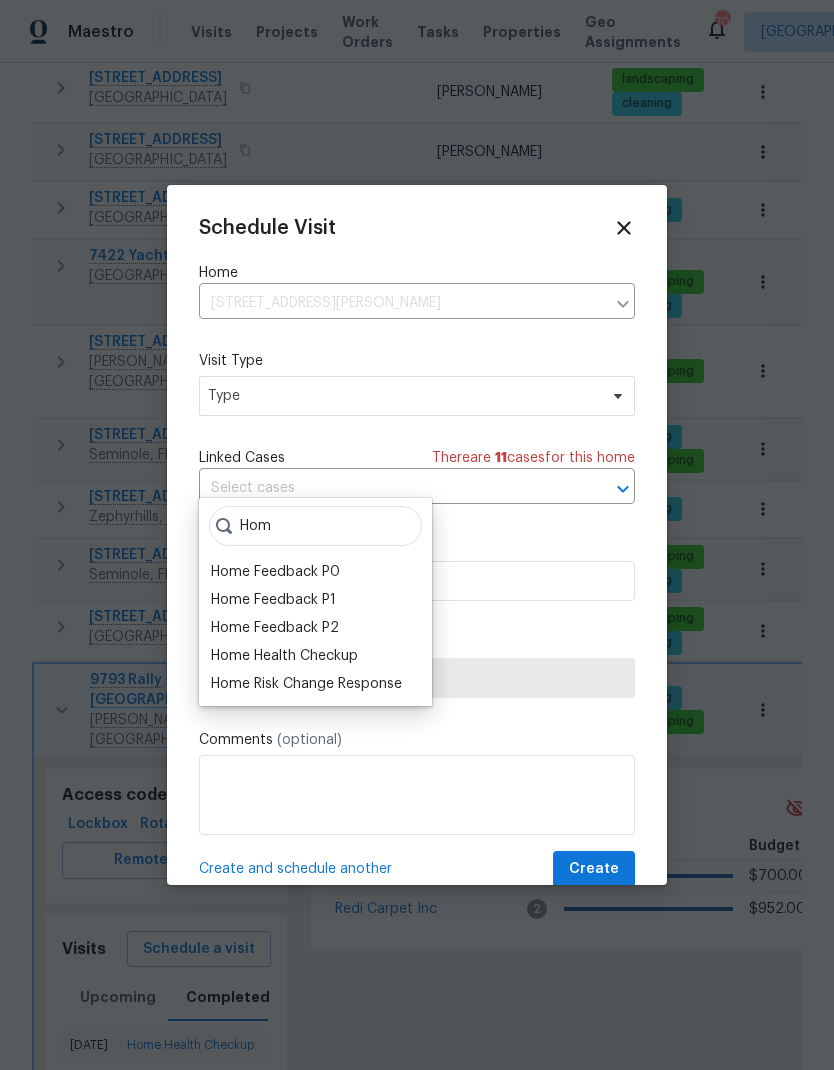 type on "Hom" 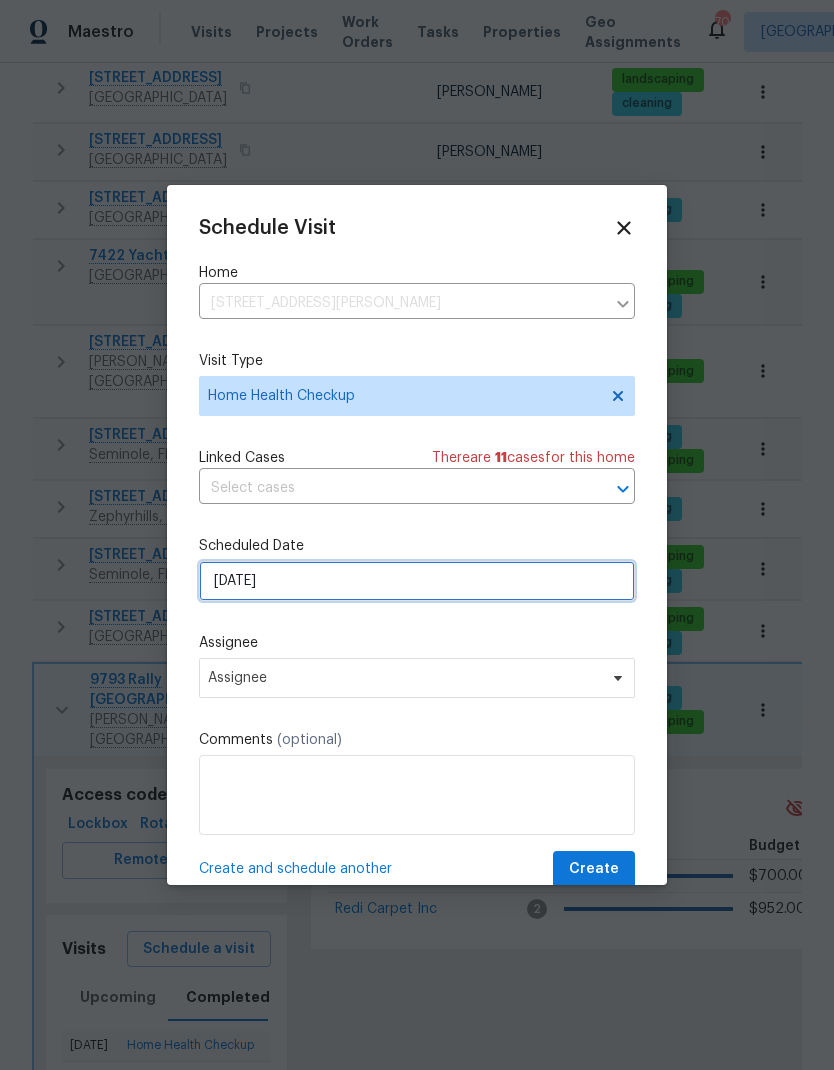 click on "[DATE]" at bounding box center (417, 581) 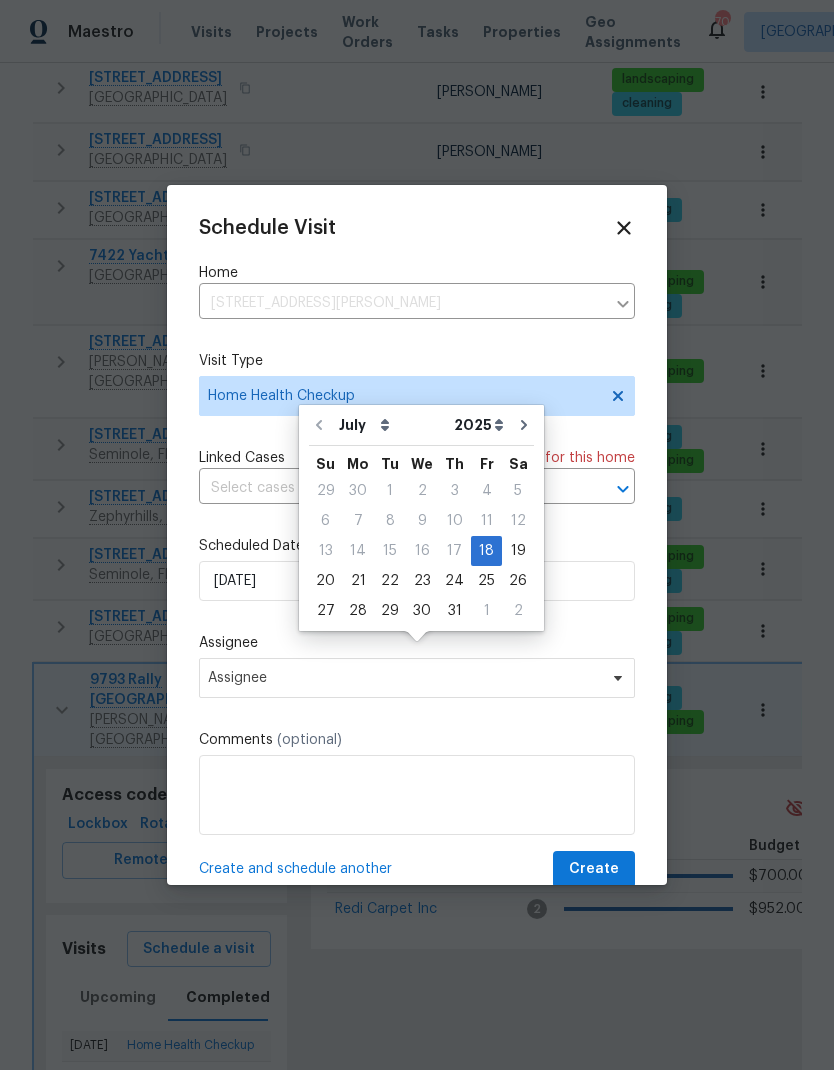 click on "Schedule Visit Home   9793 Rally Spring Loop, Wesley Chapel, FL 33545 ​ Visit Type   Home Health Checkup Linked Cases There  are   11  case s  for this home   ​ Scheduled Date   7/18/2025 Assignee   Assignee Comments   (optional) Create and schedule another Create" at bounding box center [417, 552] 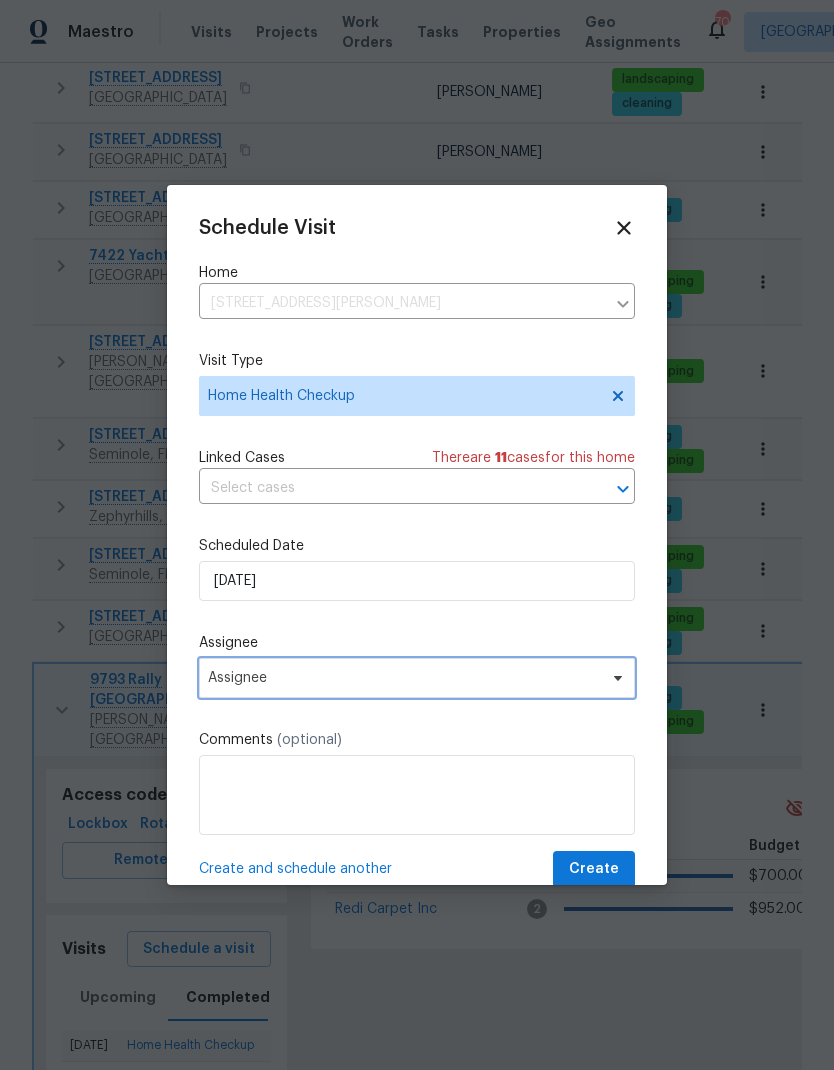 click on "Assignee" at bounding box center [404, 678] 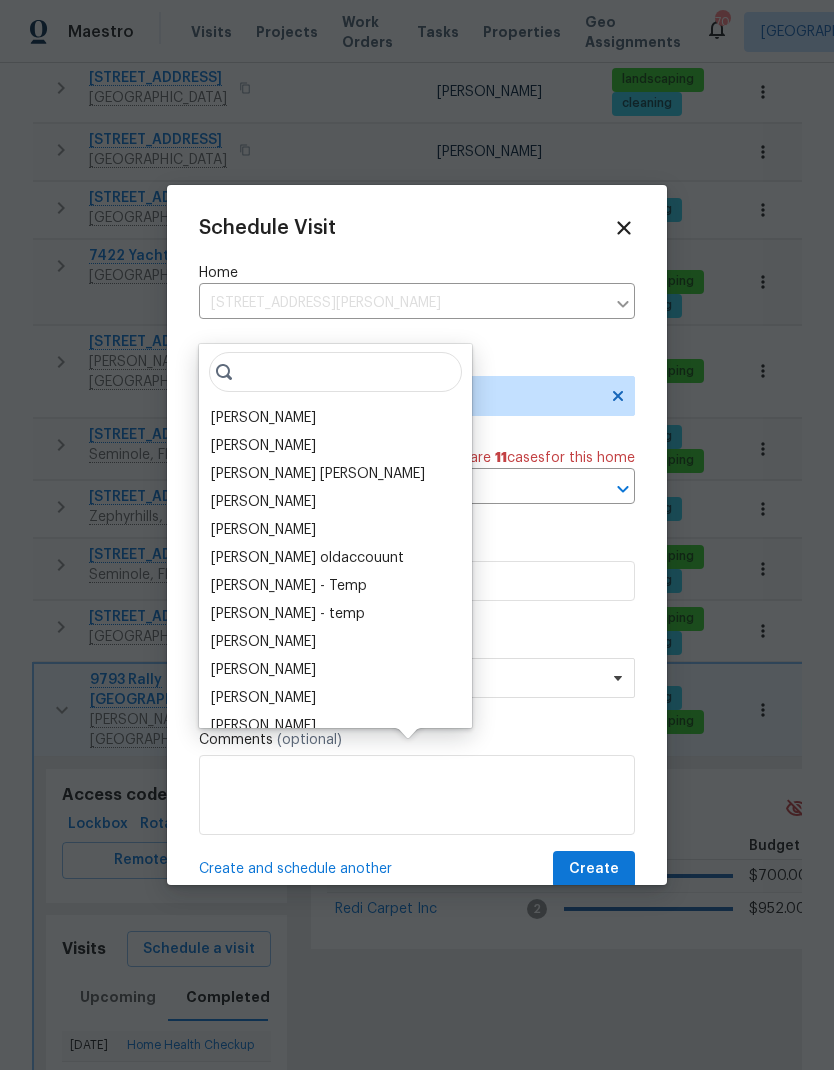 click on "[PERSON_NAME]" at bounding box center (263, 418) 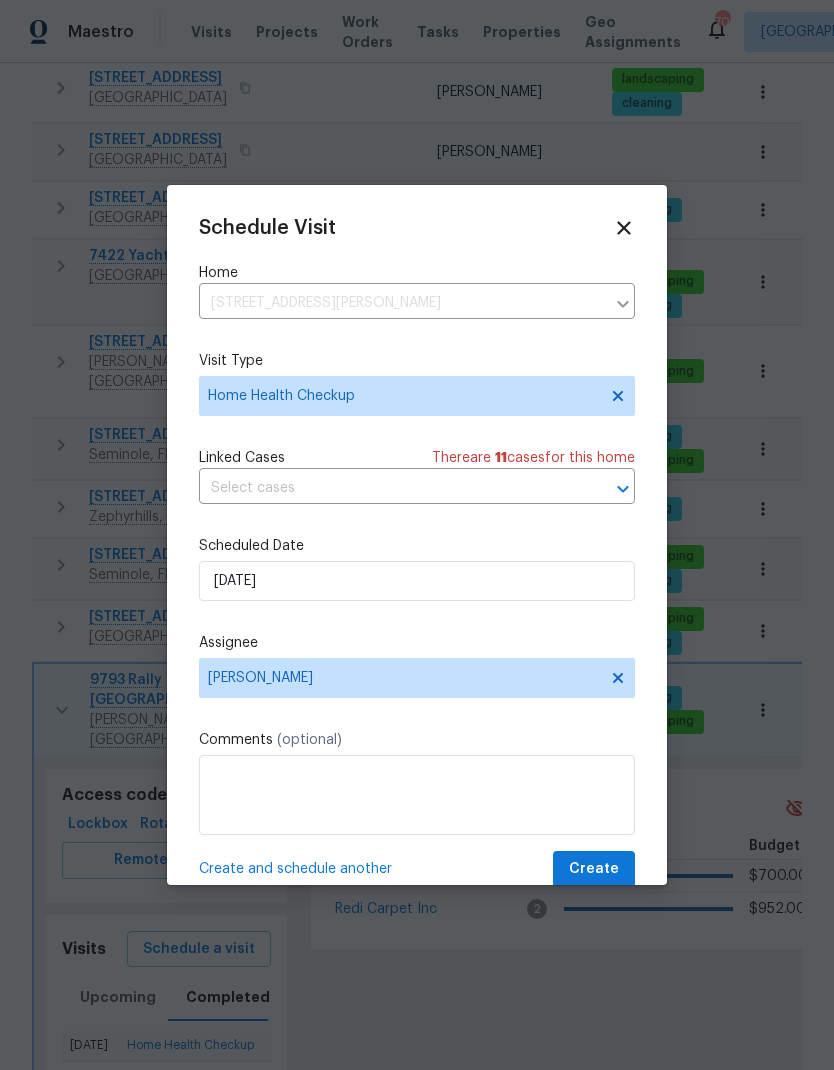 click on "Create" at bounding box center [594, 869] 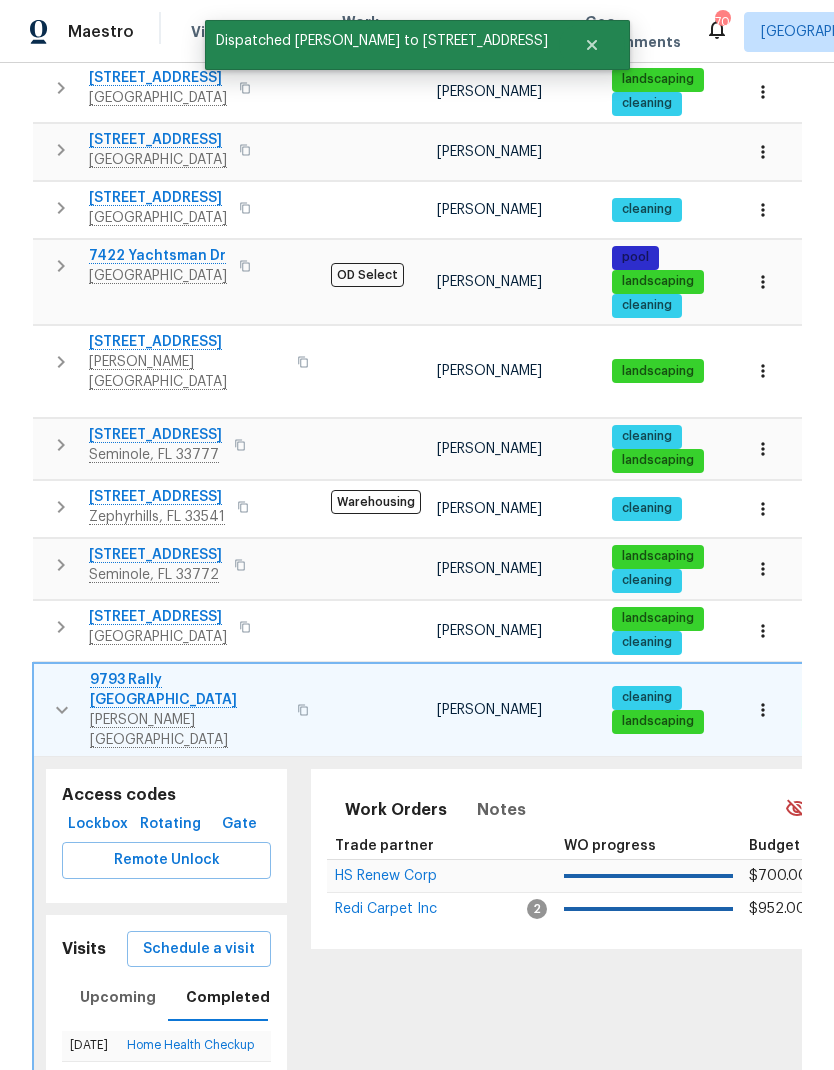 click 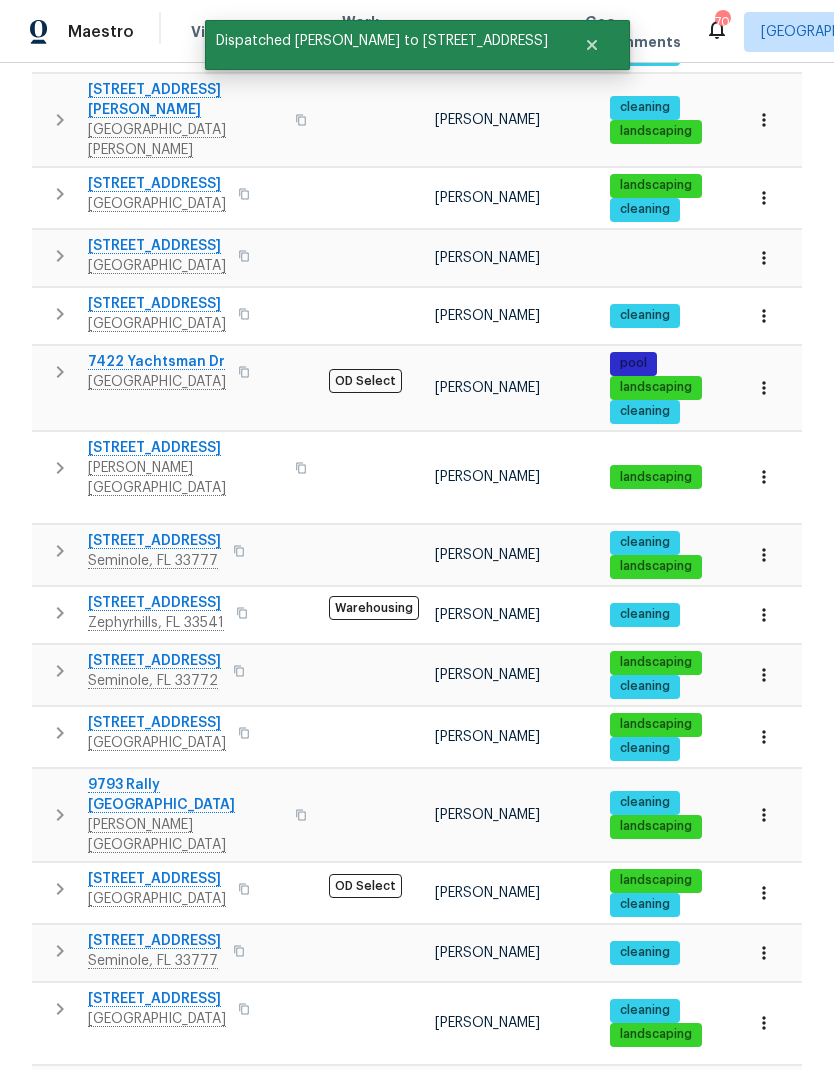 scroll, scrollTop: 457, scrollLeft: 0, axis: vertical 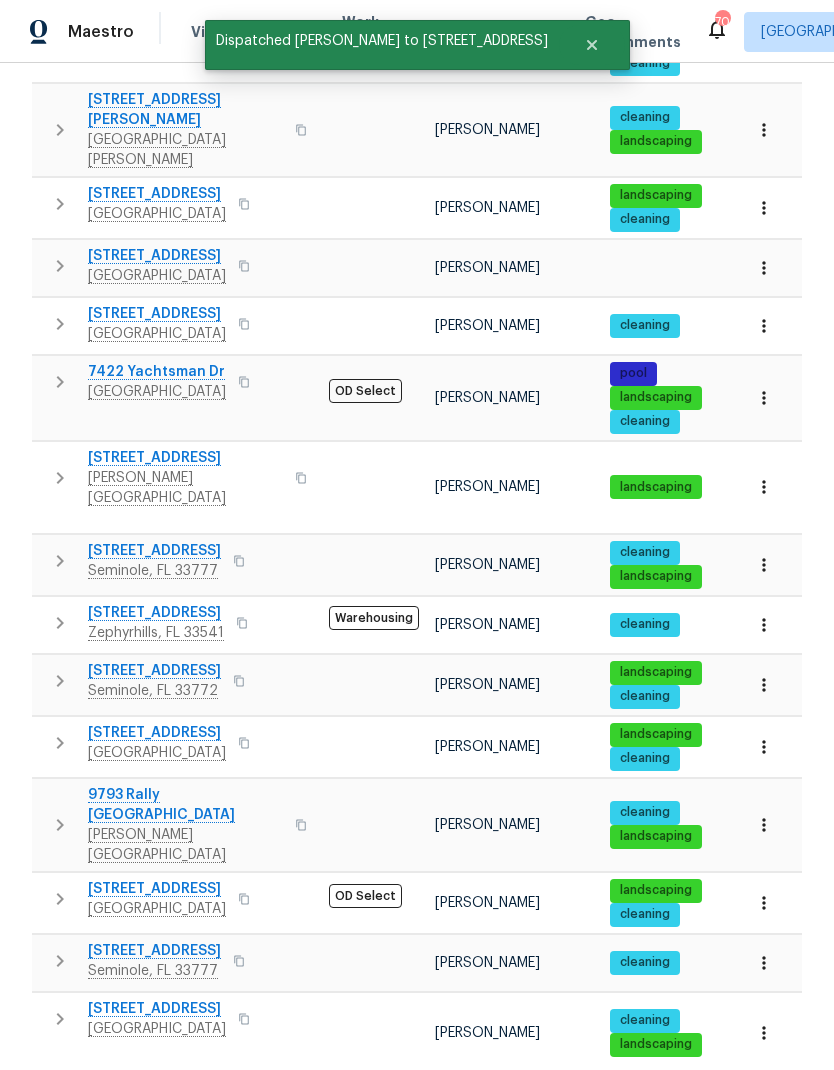 click 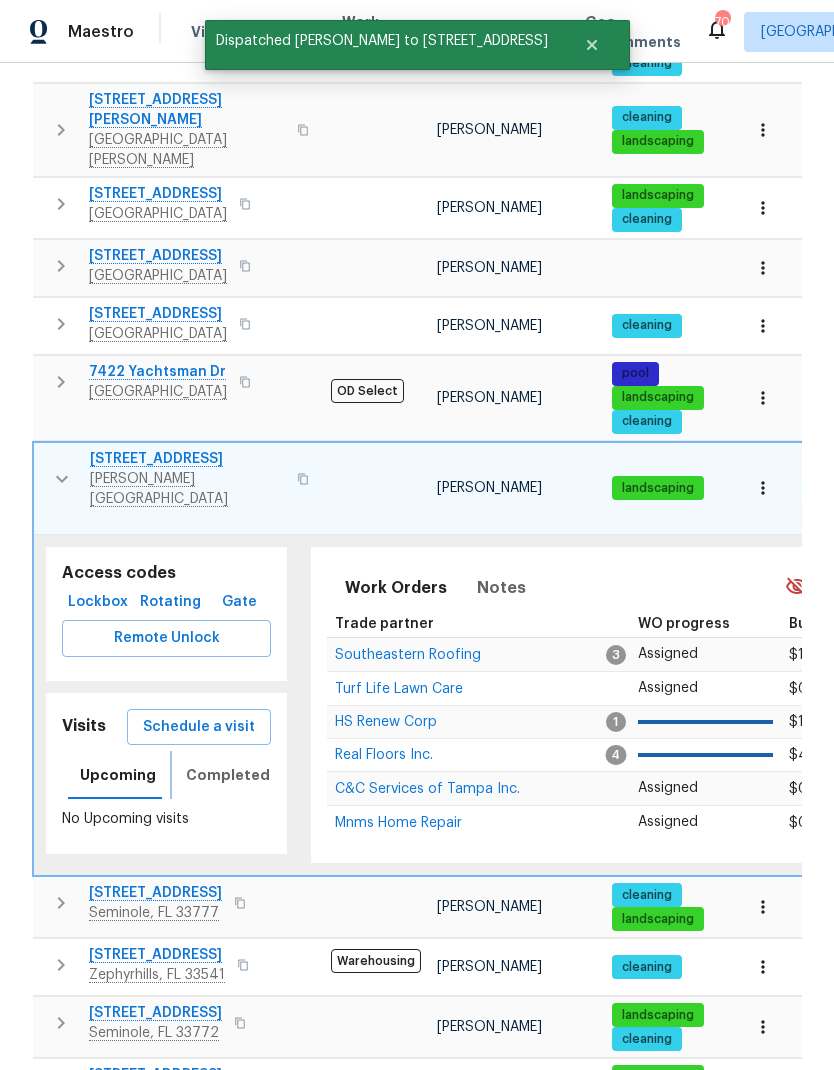 click on "Completed" at bounding box center [228, 775] 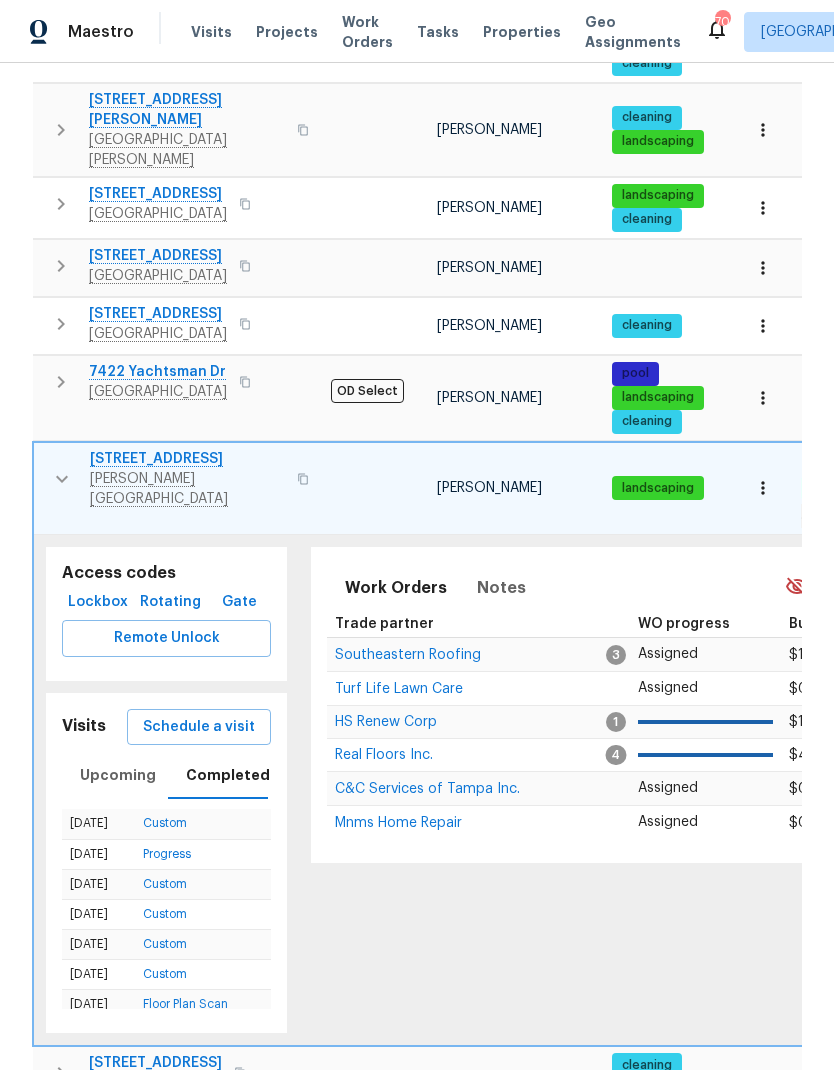 click on "Schedule a visit" at bounding box center (199, 727) 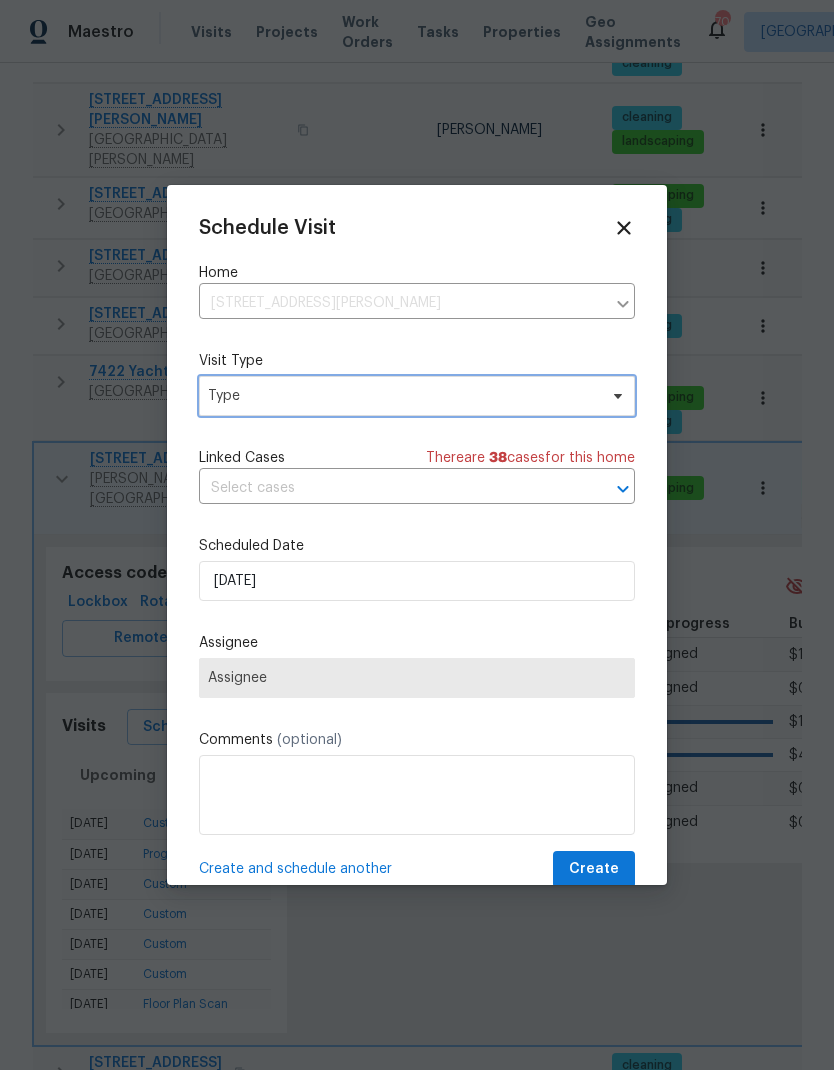 click on "Type" at bounding box center [402, 396] 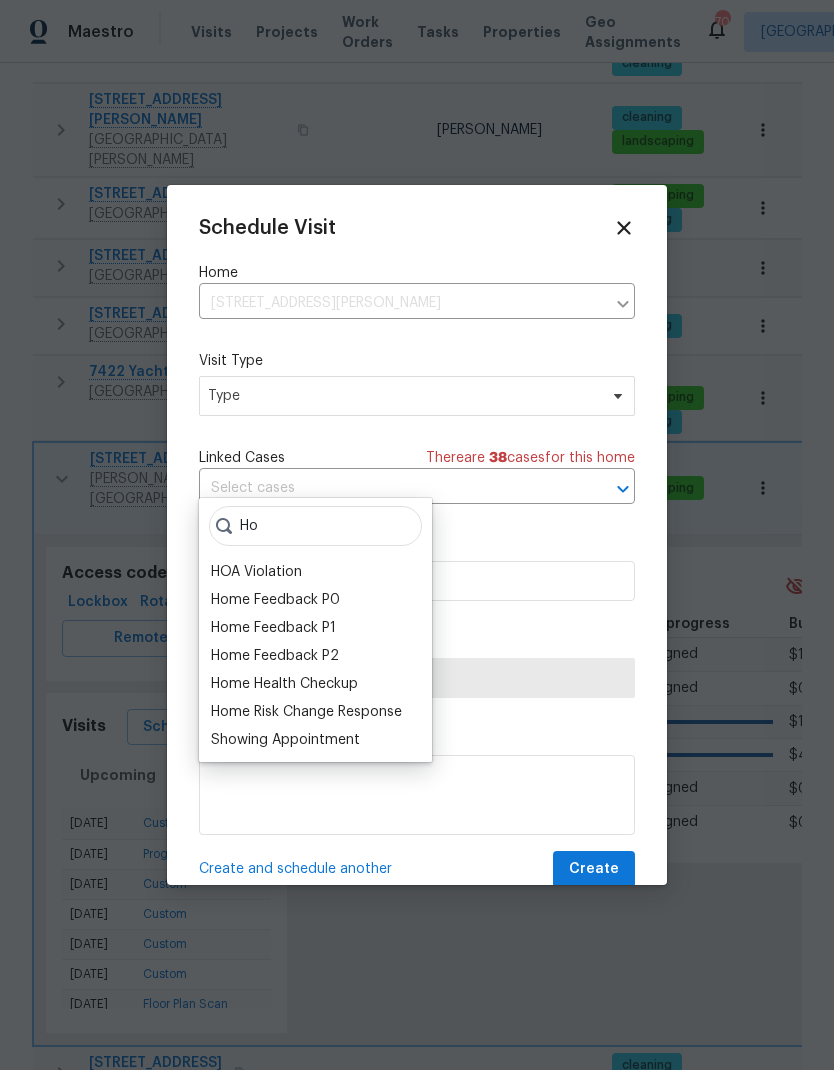 type on "Ho" 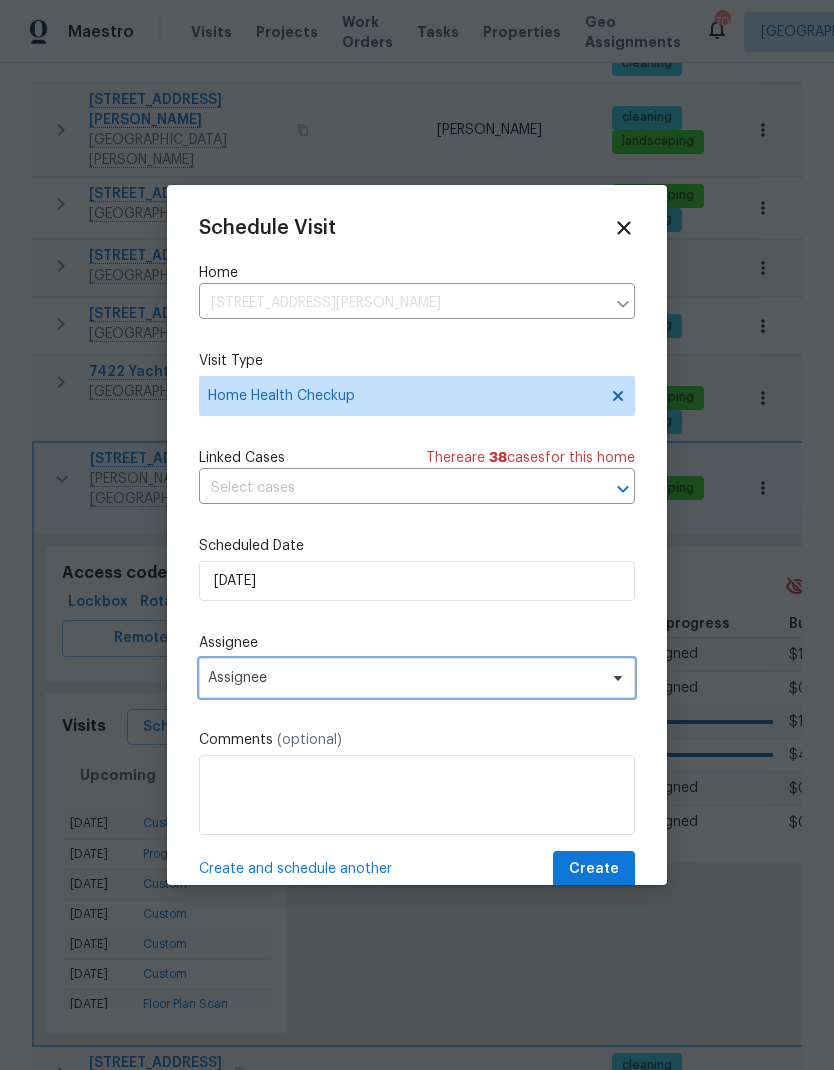 click on "Assignee" at bounding box center [404, 678] 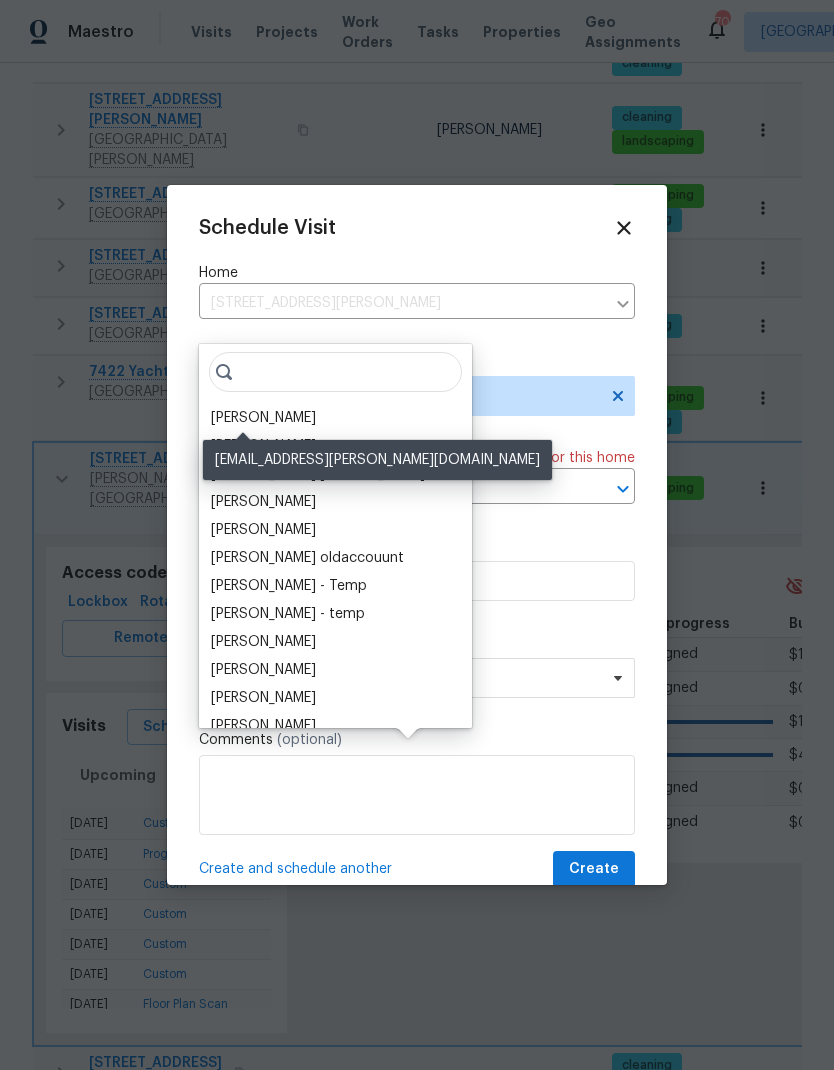 click on "[PERSON_NAME]" at bounding box center (263, 418) 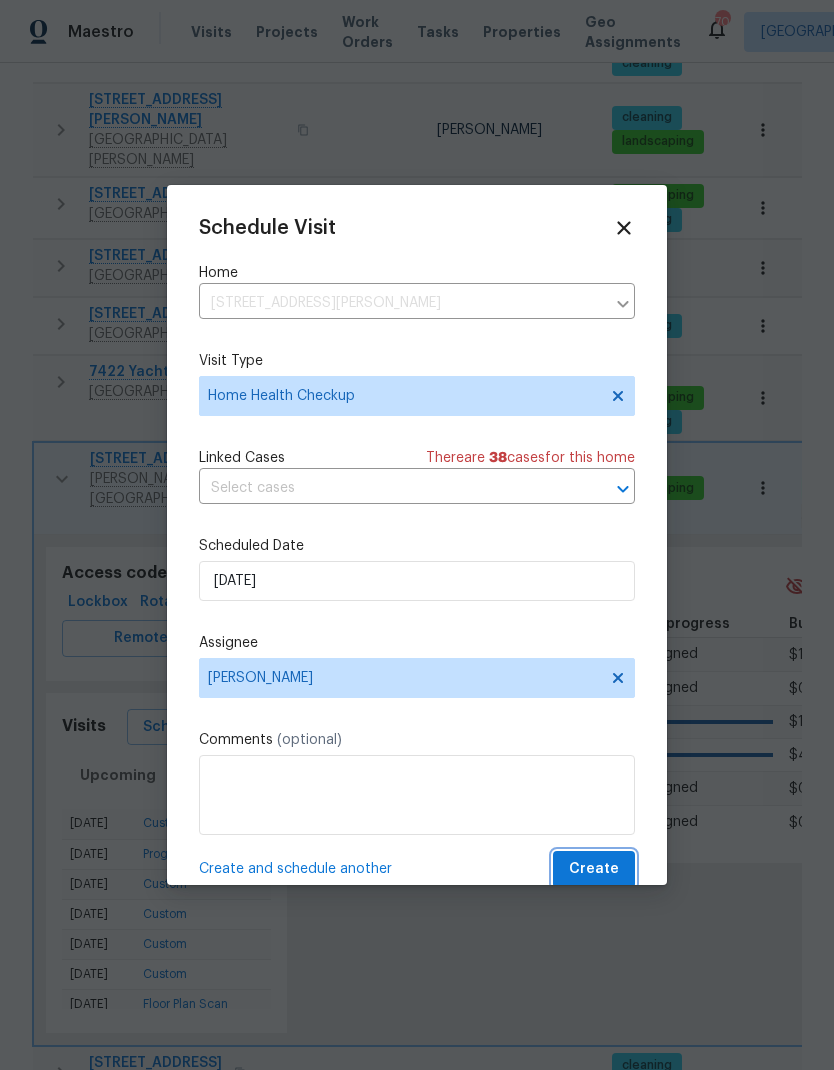 click on "Create" at bounding box center (594, 869) 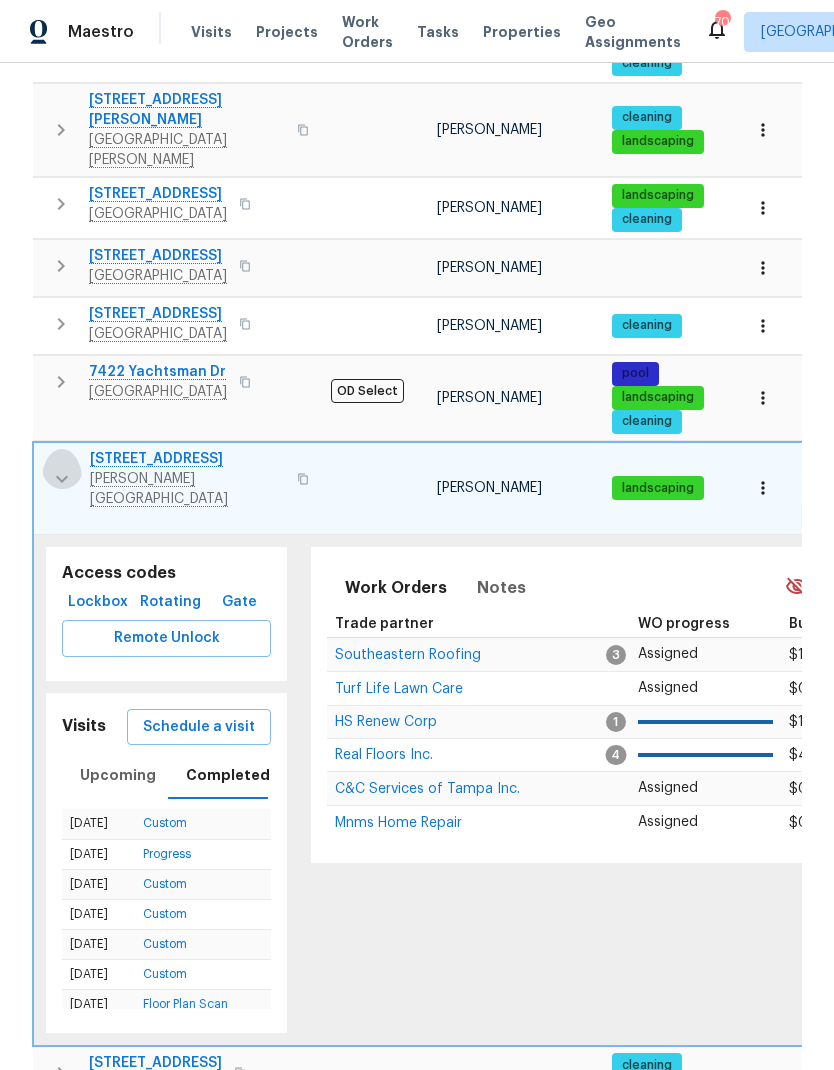 click 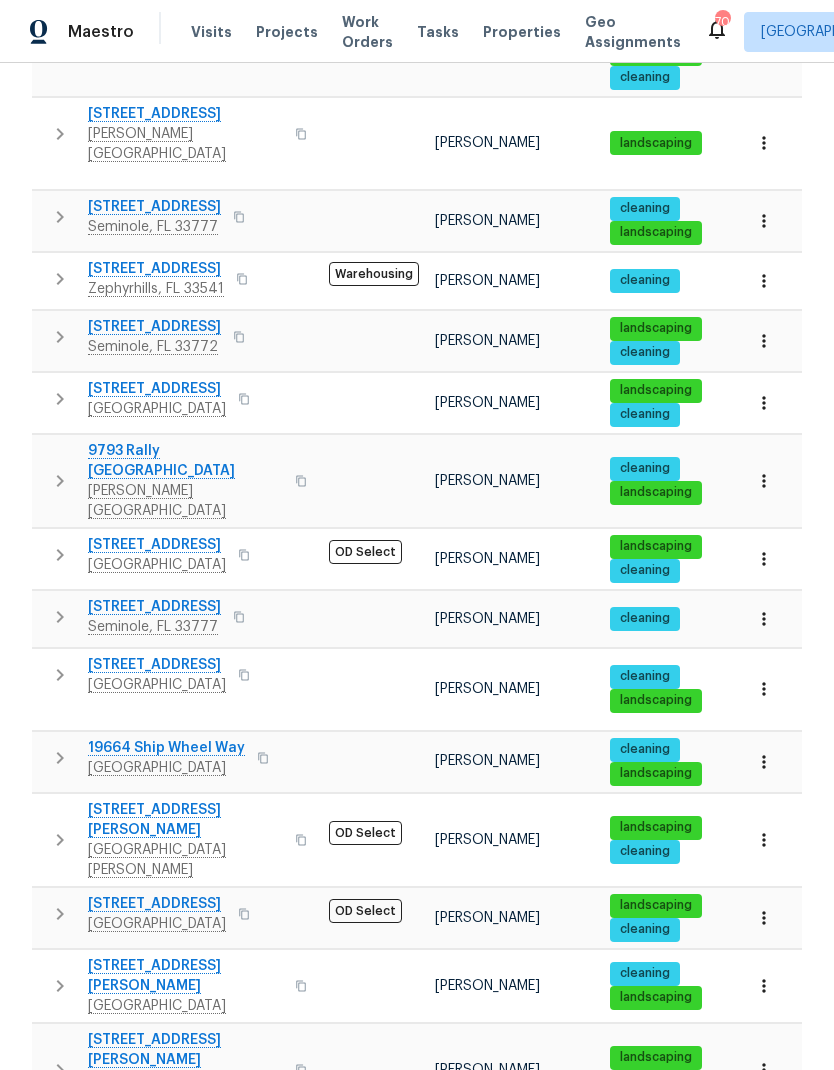 scroll, scrollTop: 754, scrollLeft: 0, axis: vertical 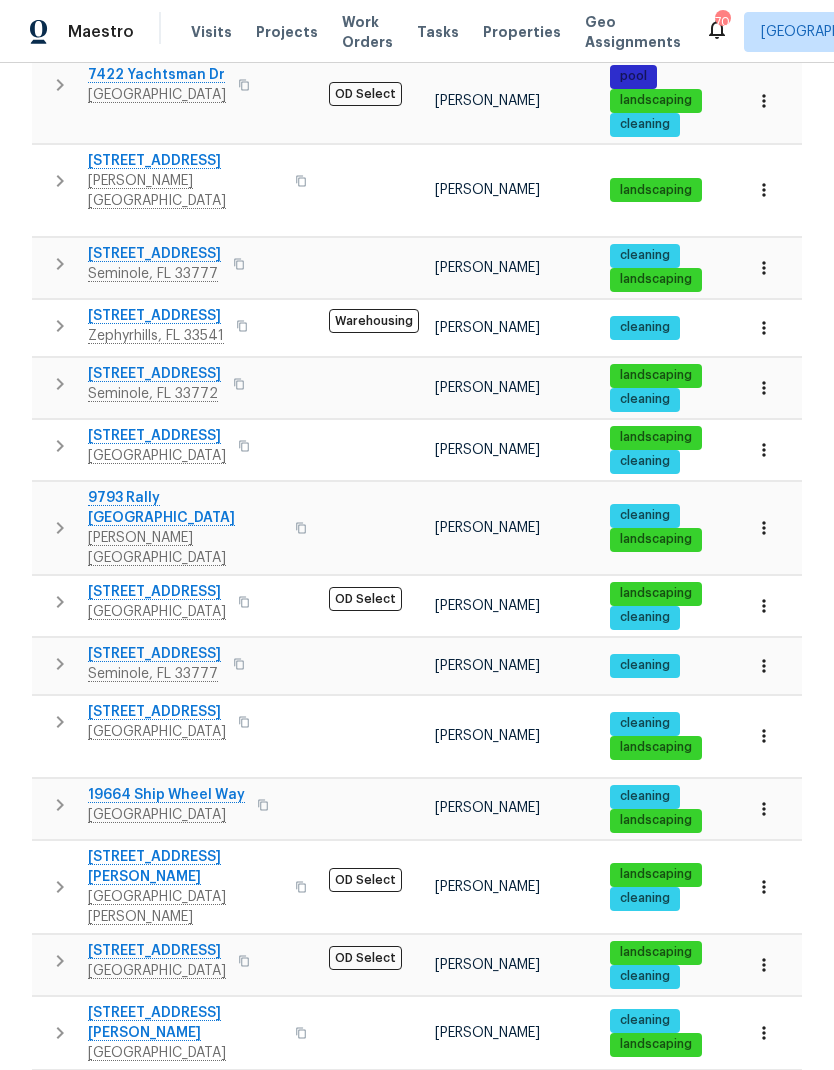 click 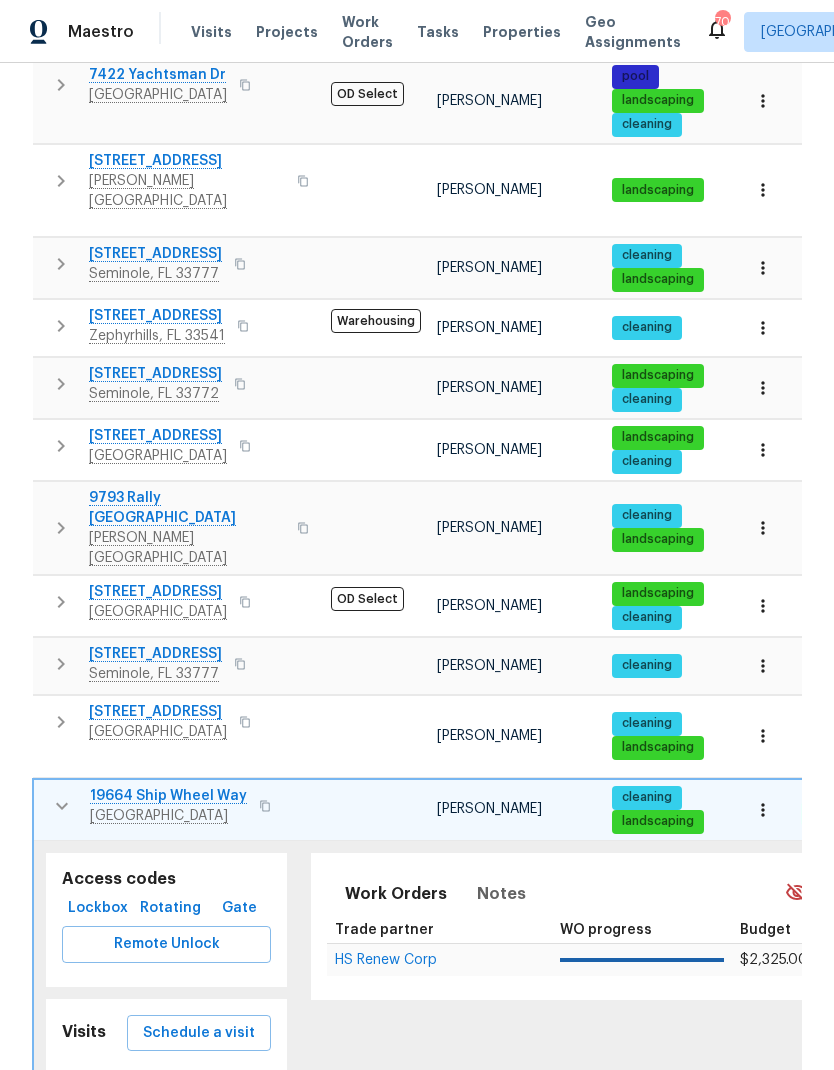 click 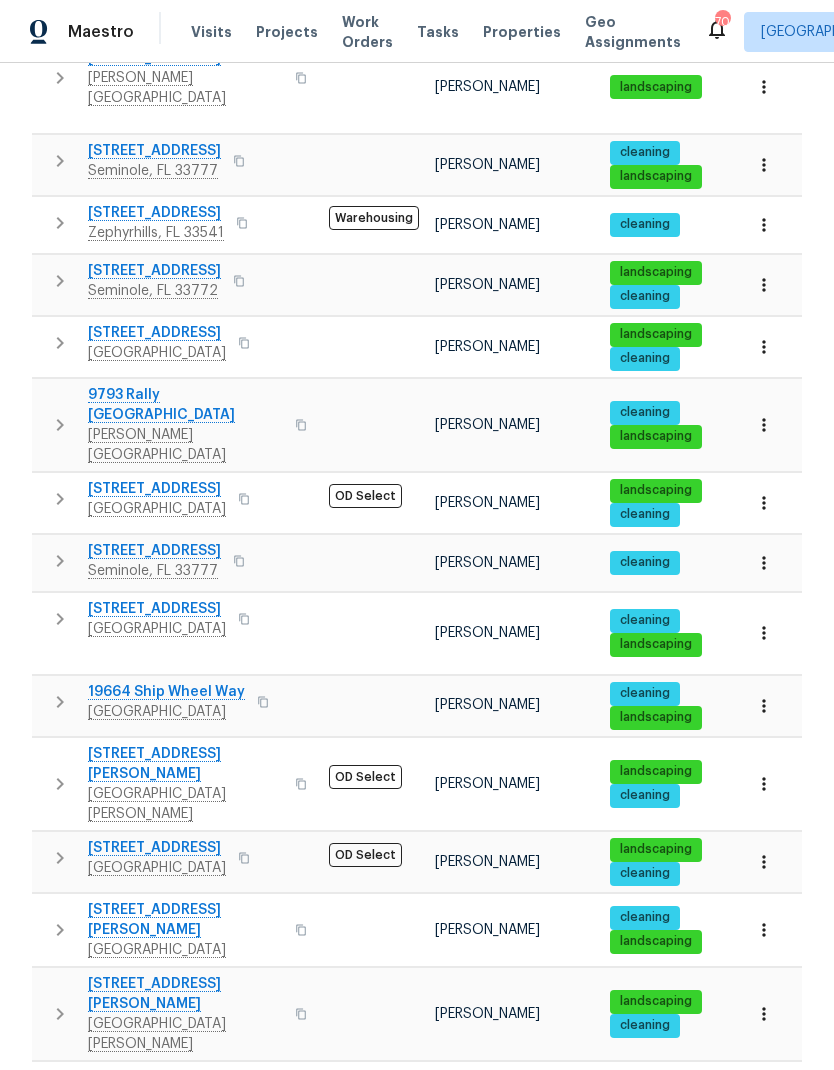 scroll, scrollTop: 894, scrollLeft: 0, axis: vertical 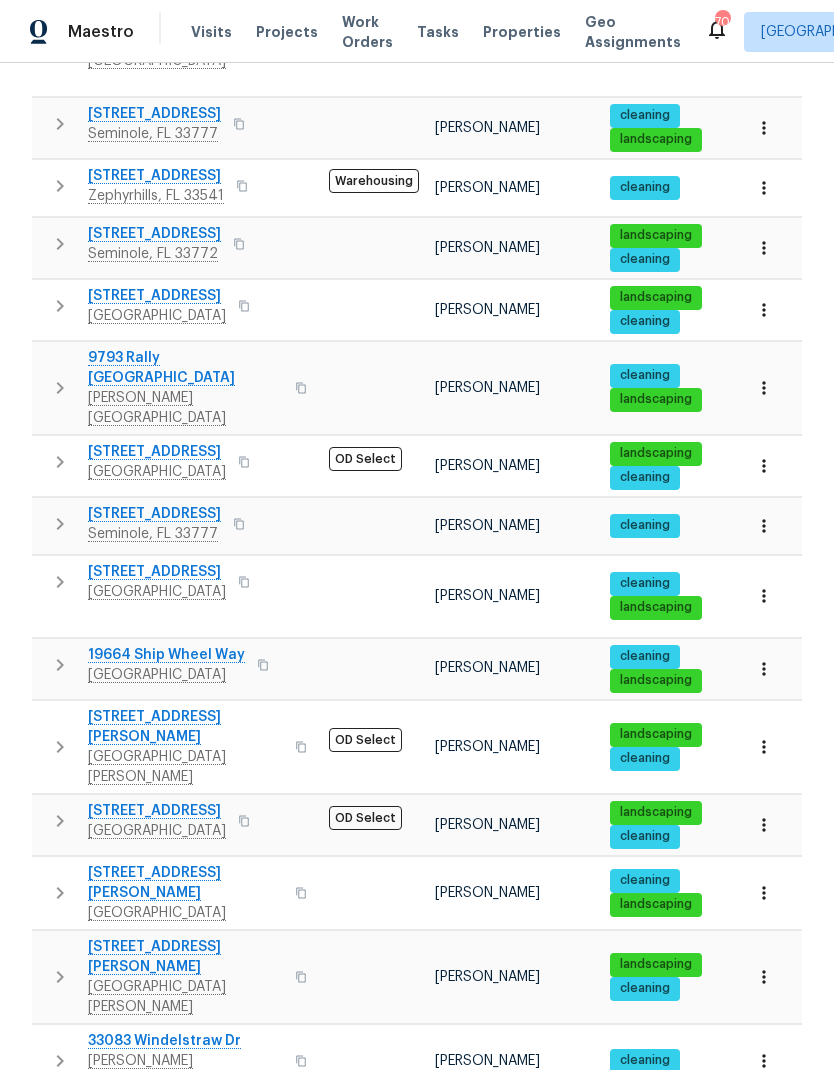 click 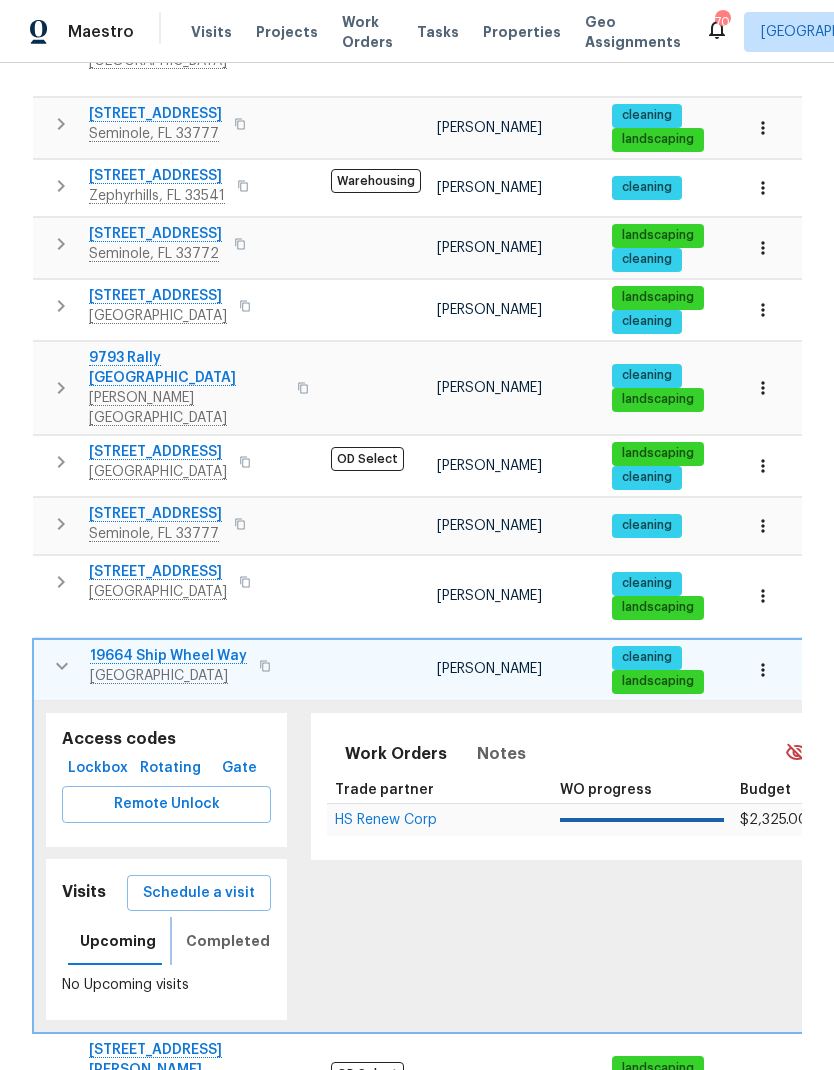 click on "Completed" at bounding box center [228, 941] 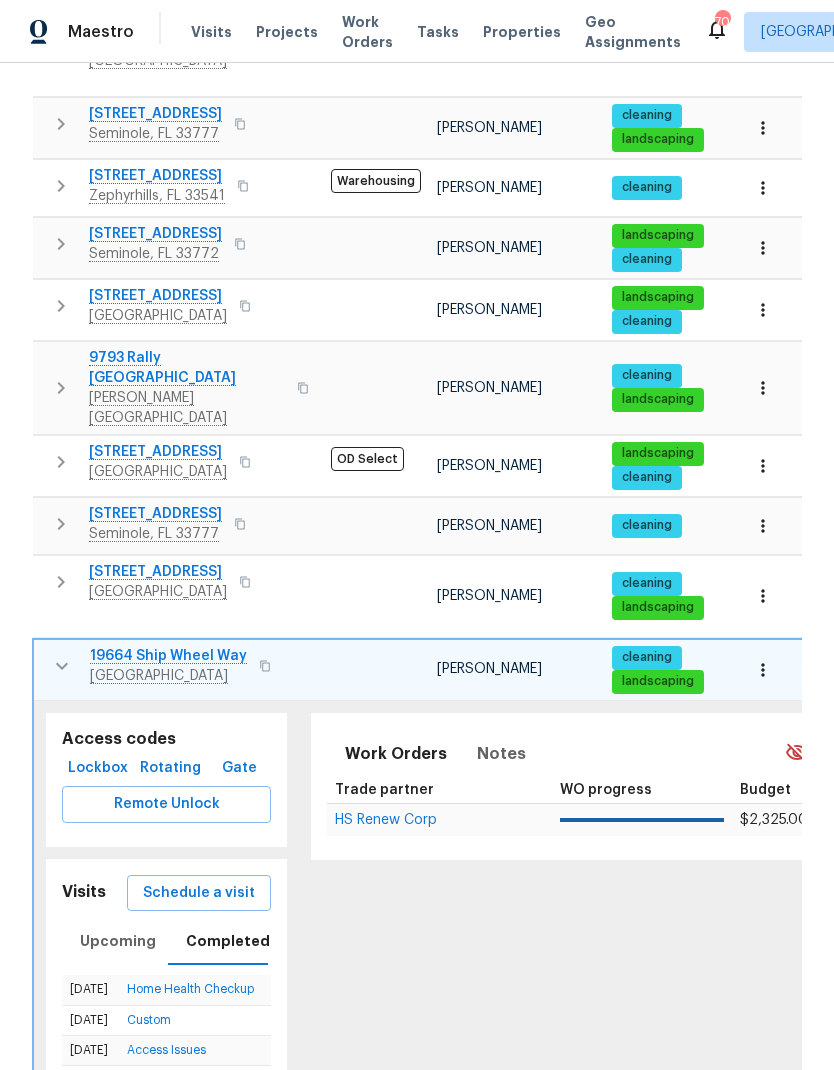 click 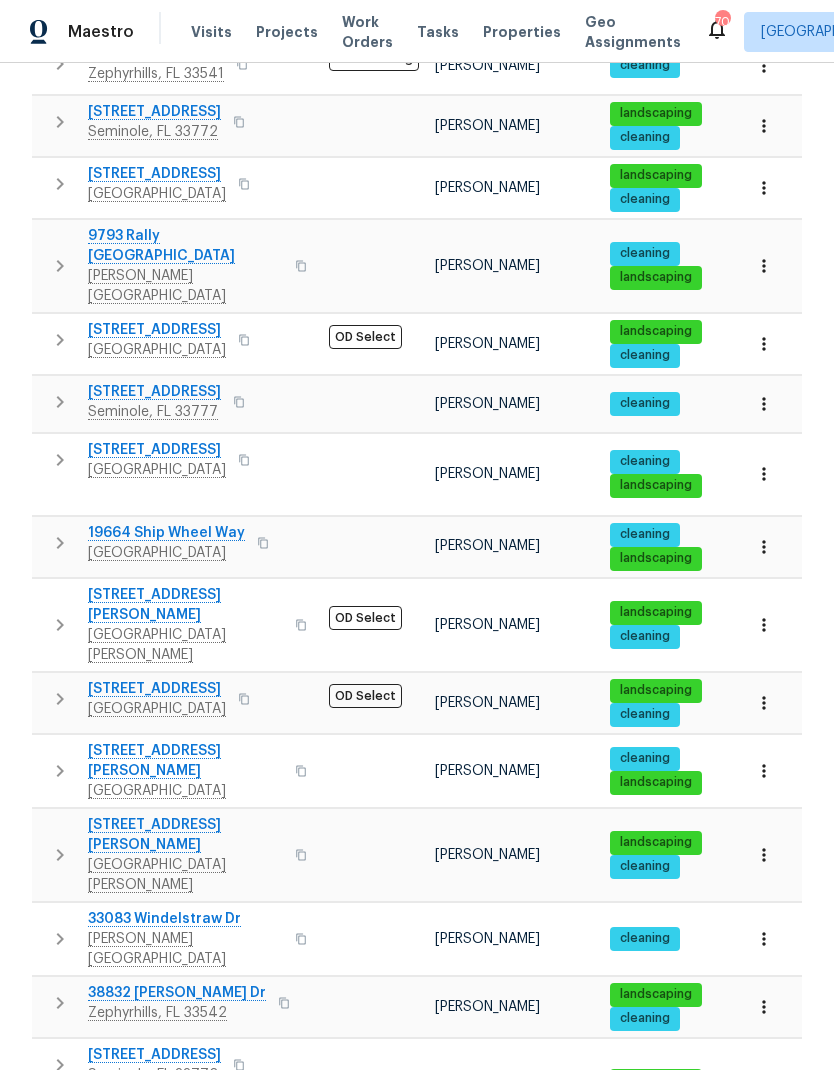 scroll, scrollTop: 1015, scrollLeft: 0, axis: vertical 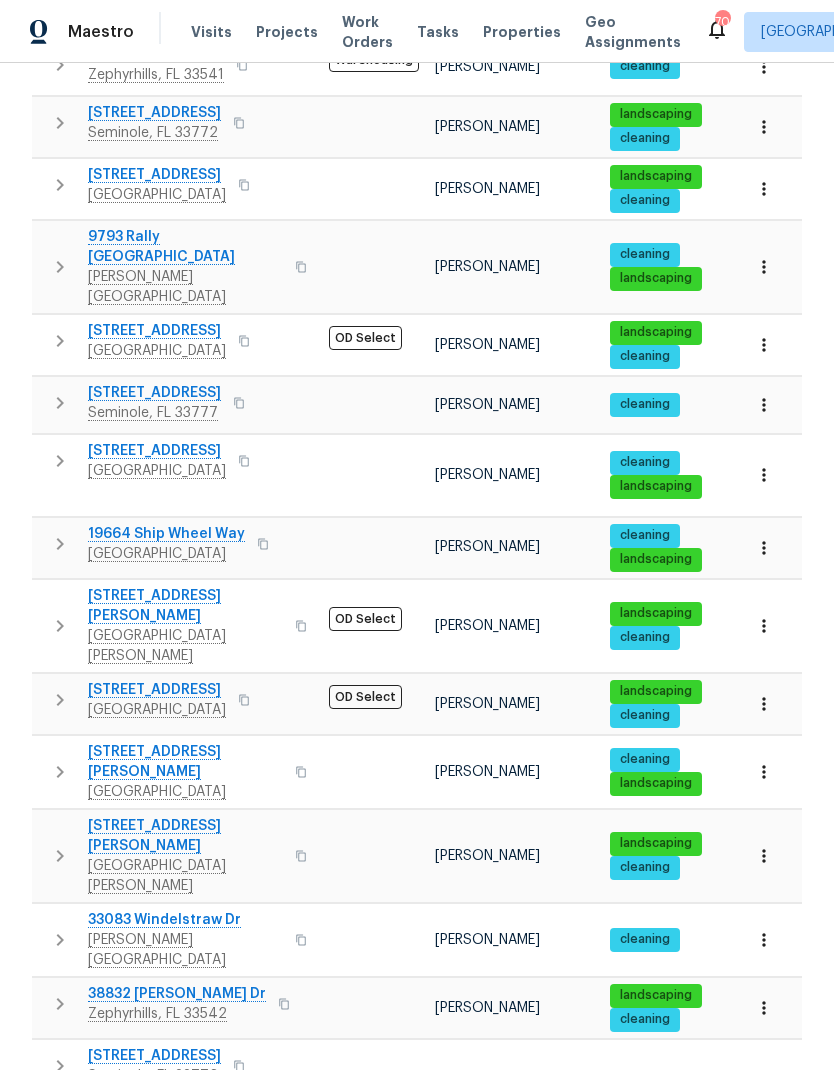 click on "1" at bounding box center [484, 1340] 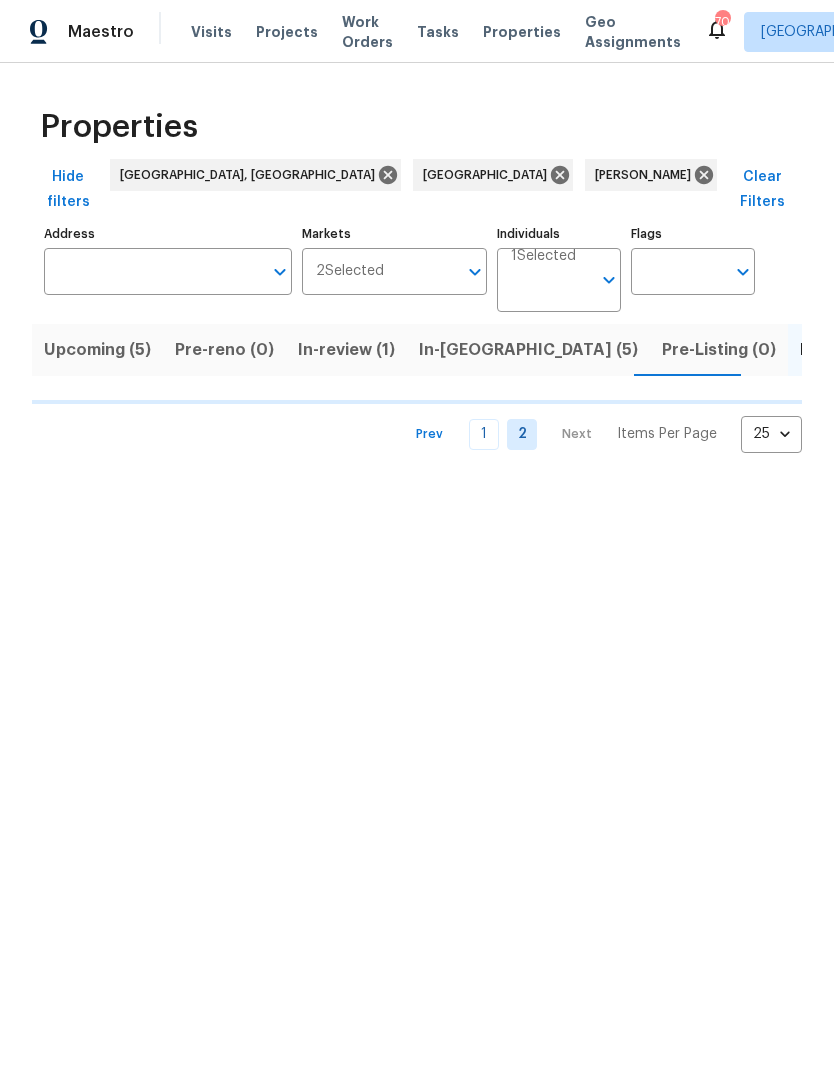 scroll, scrollTop: 0, scrollLeft: 0, axis: both 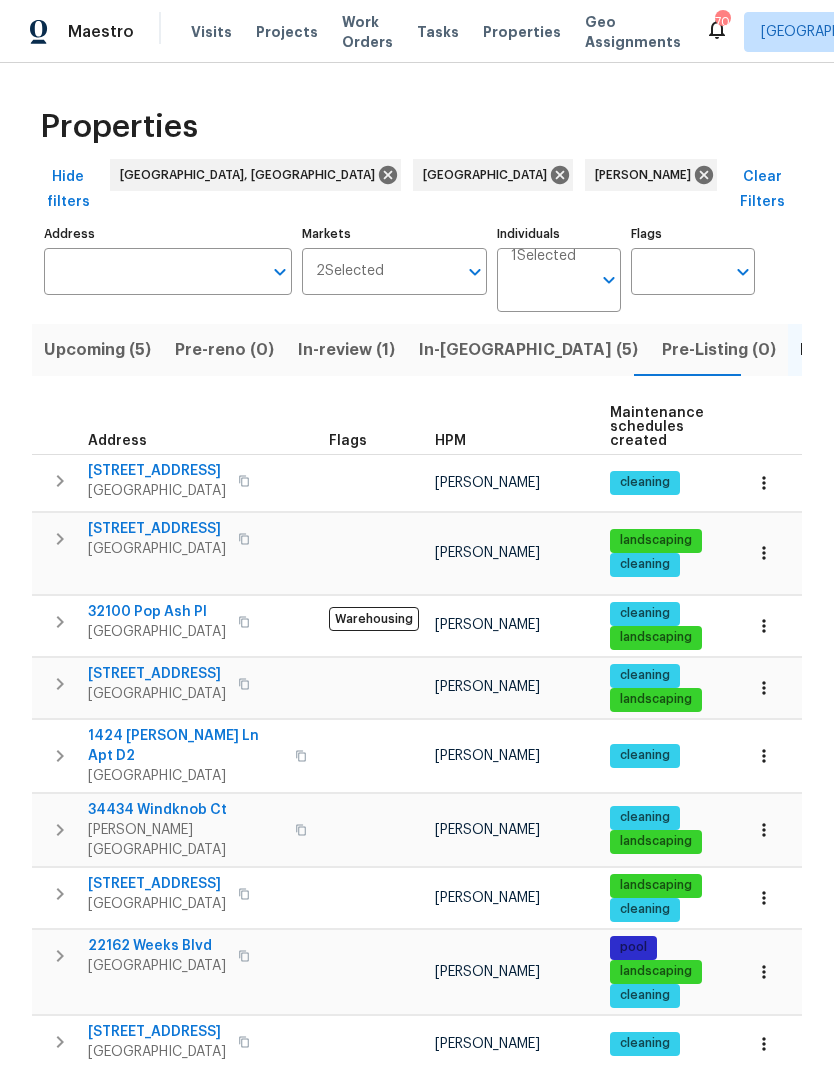 click at bounding box center [768, 829] 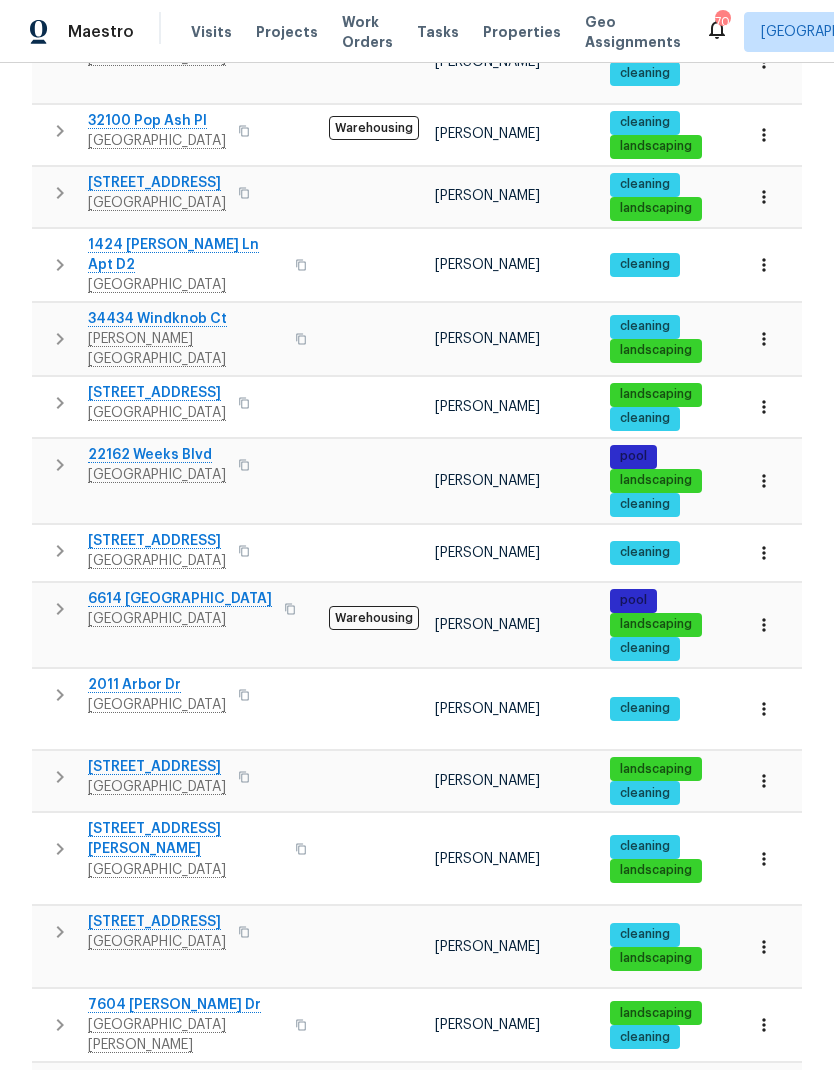 scroll, scrollTop: 467, scrollLeft: 0, axis: vertical 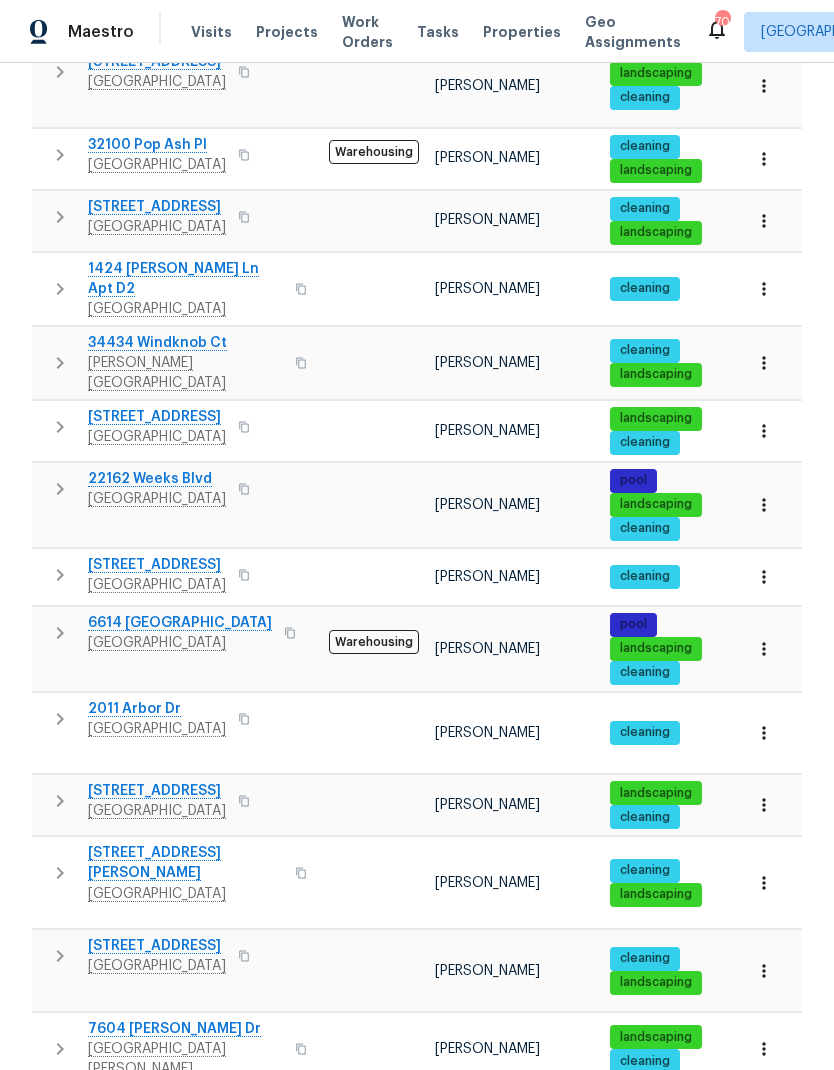 click 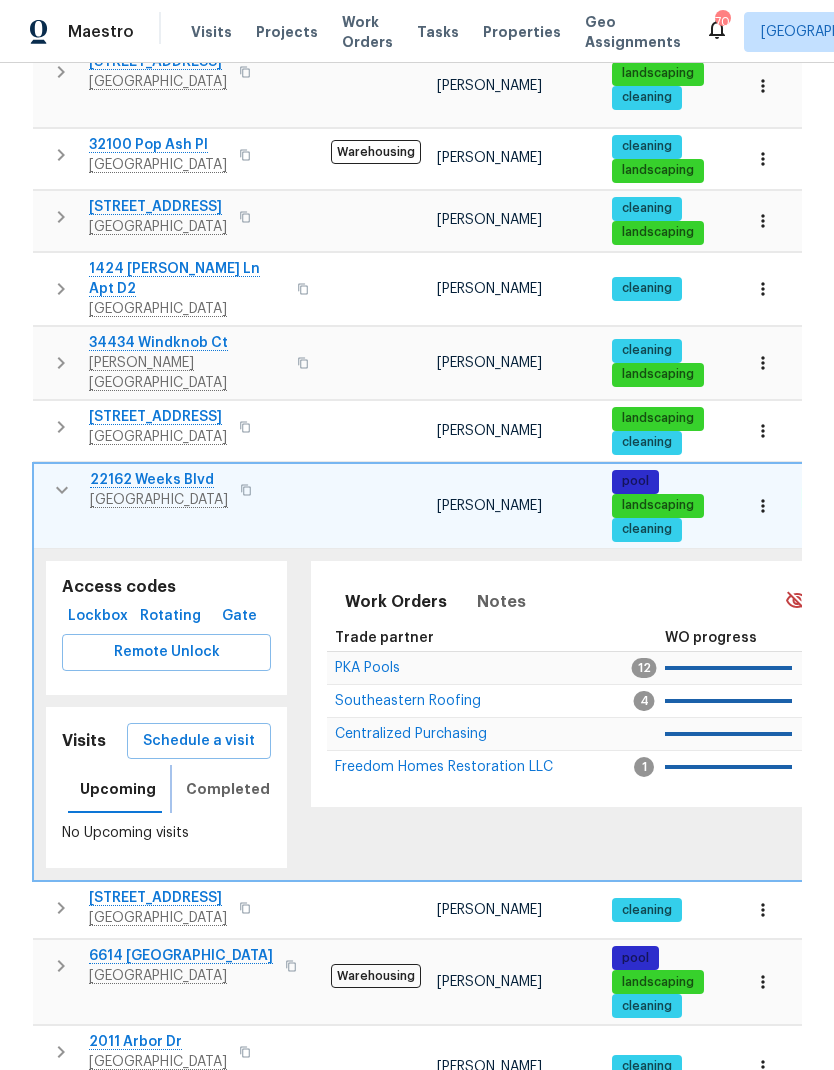 click on "Completed" at bounding box center [228, 789] 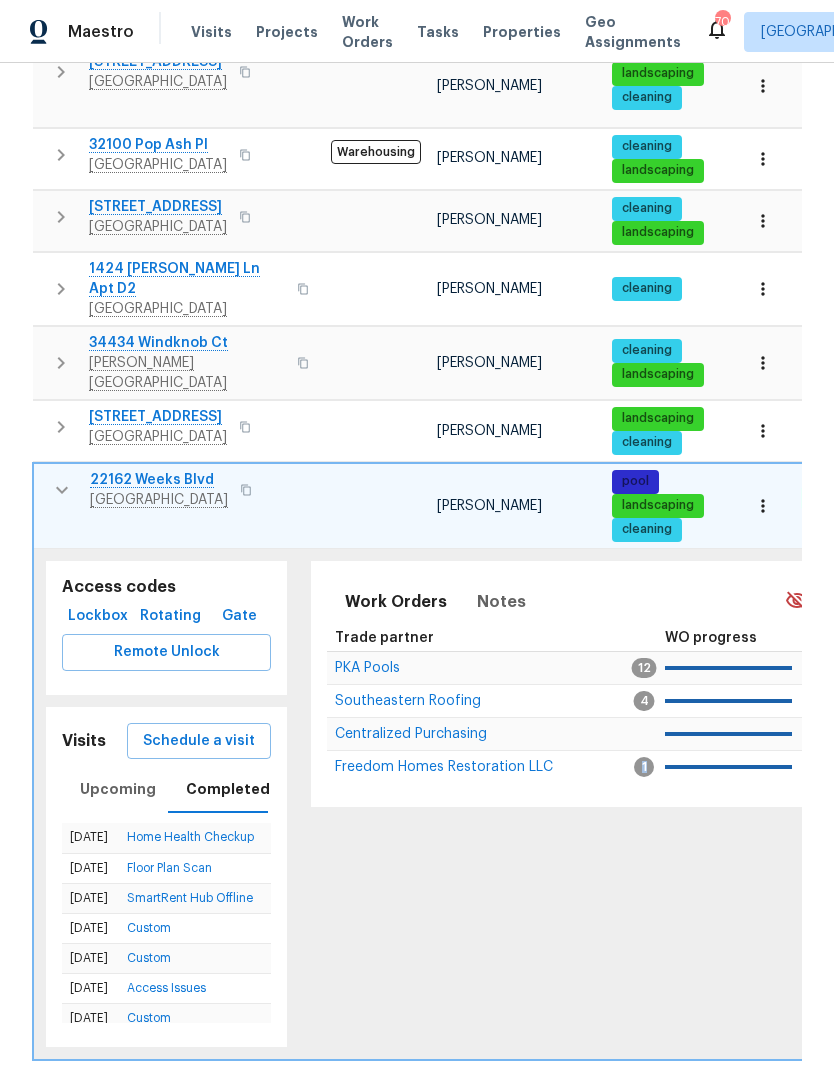 click on "Work Orders Notes Not seen today Mark Seen Trade partner WO progress Budget Start Finish PKA Pools 12 $6,783.80 03/18/25 04/16/25 Southeastern Roofing 4 $262.00 04/15/25 04/15/25 Centralized Purchasing $328.89 03/18/25 03/18/25 Freedom Homes Restoration LLC 1 $19,163.97 03/17/25 03/30/25" at bounding box center (697, 804) 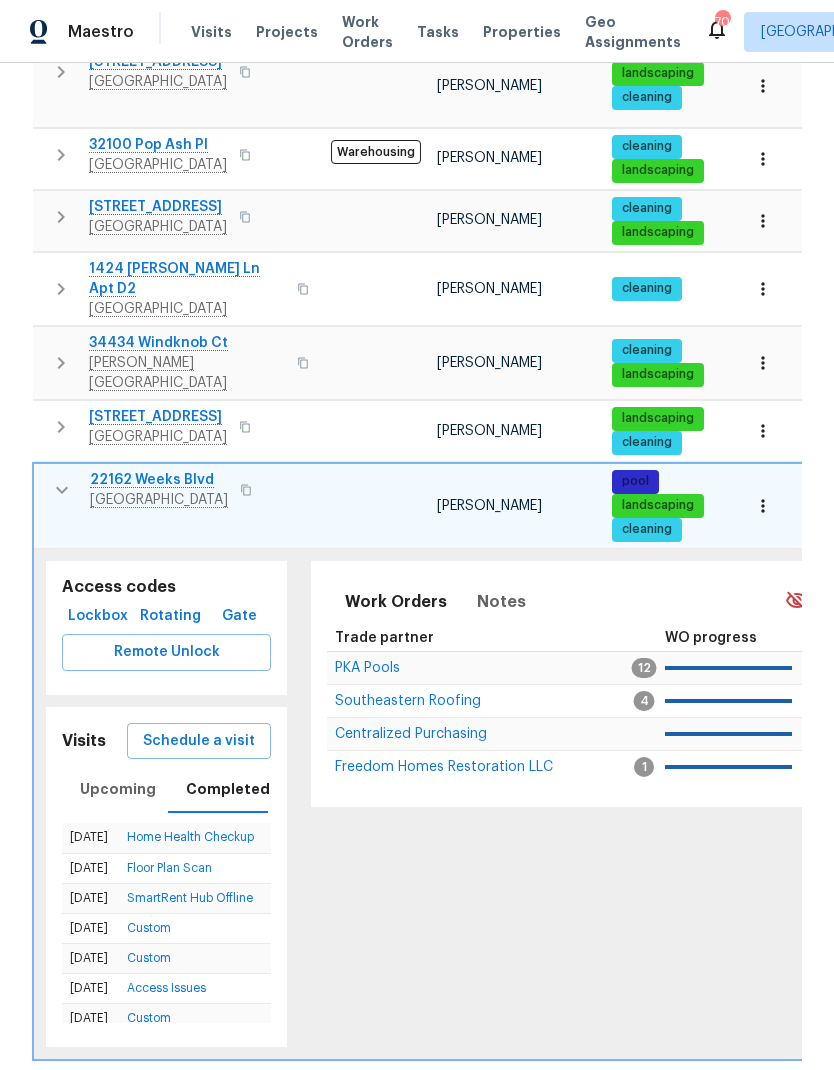 click on "Schedule a visit" at bounding box center [199, 741] 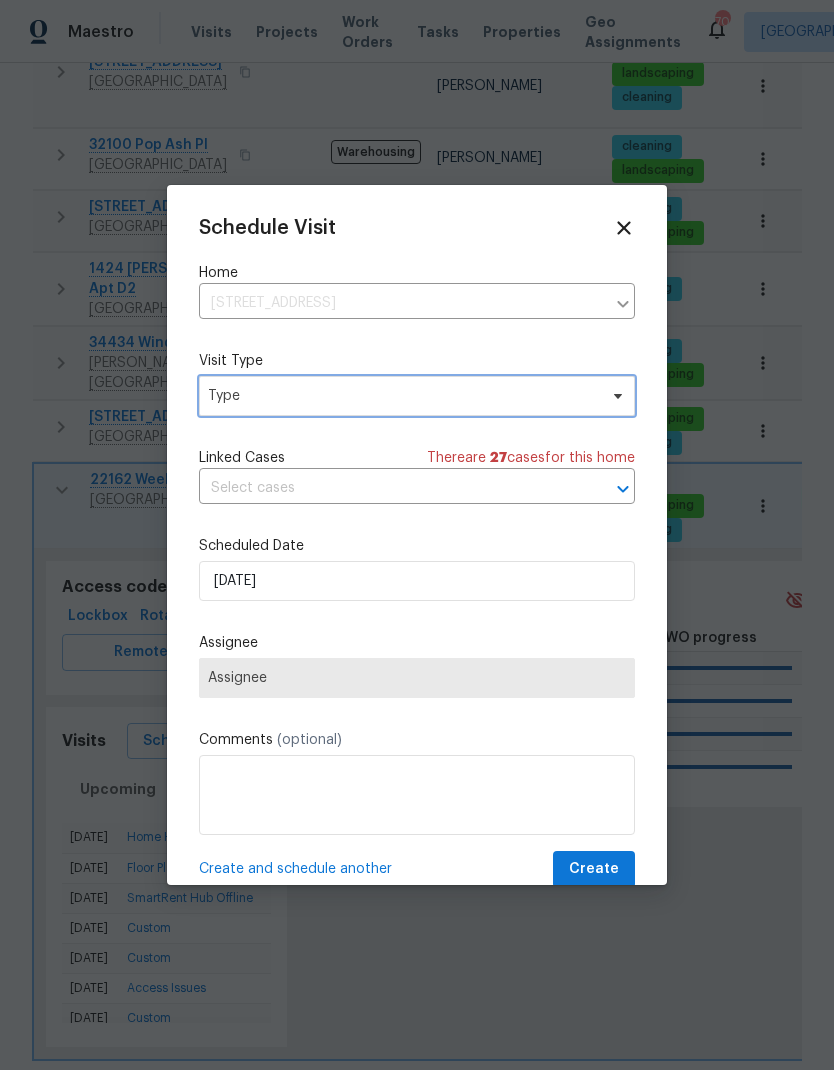click on "Type" at bounding box center [402, 396] 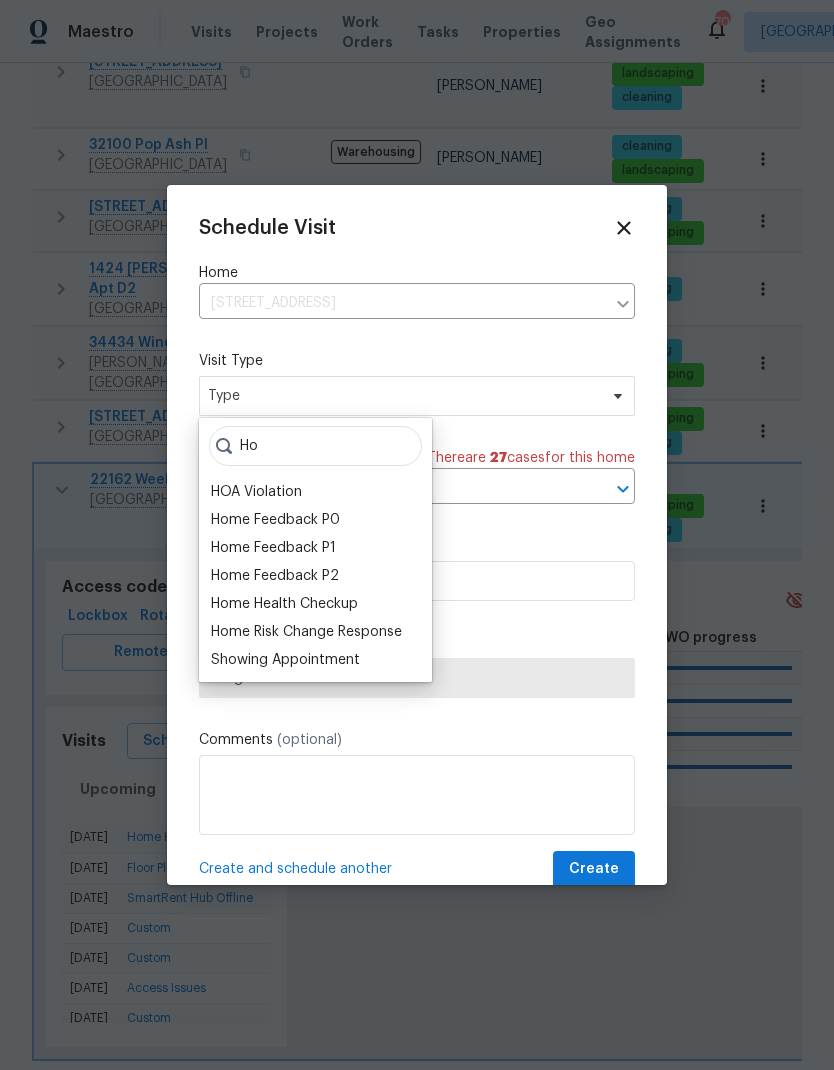 type on "Ho" 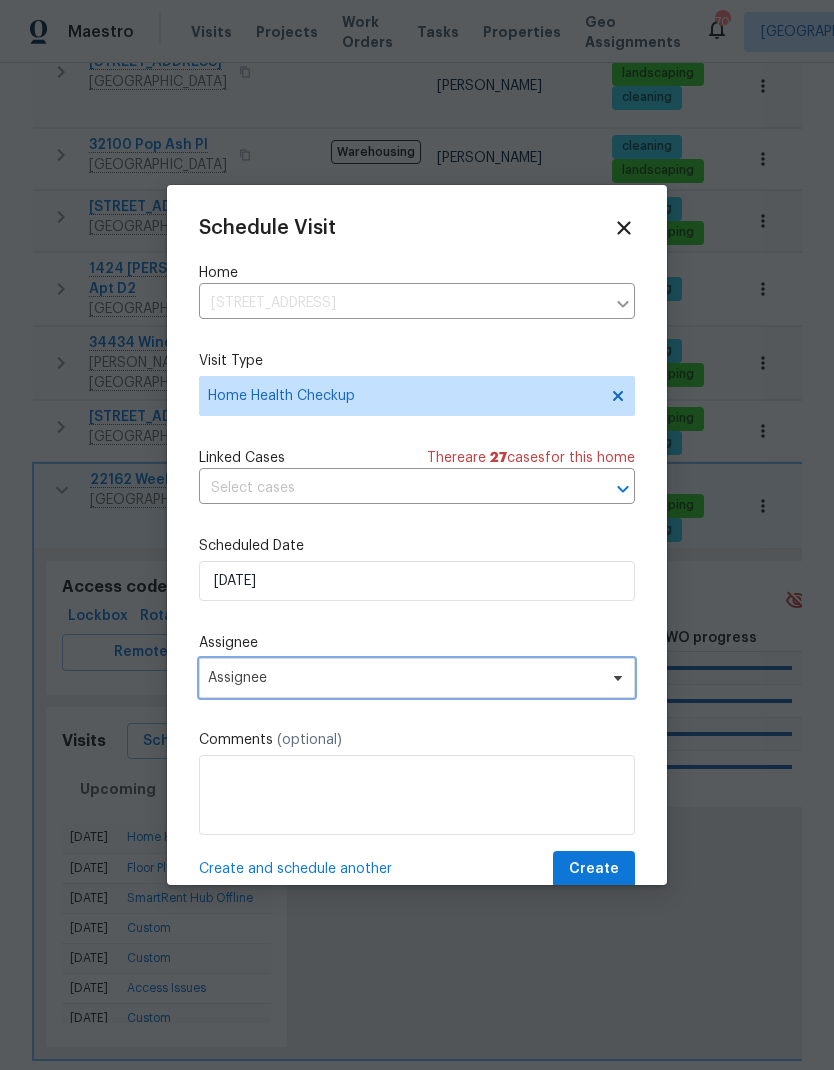 click on "Assignee" at bounding box center [404, 678] 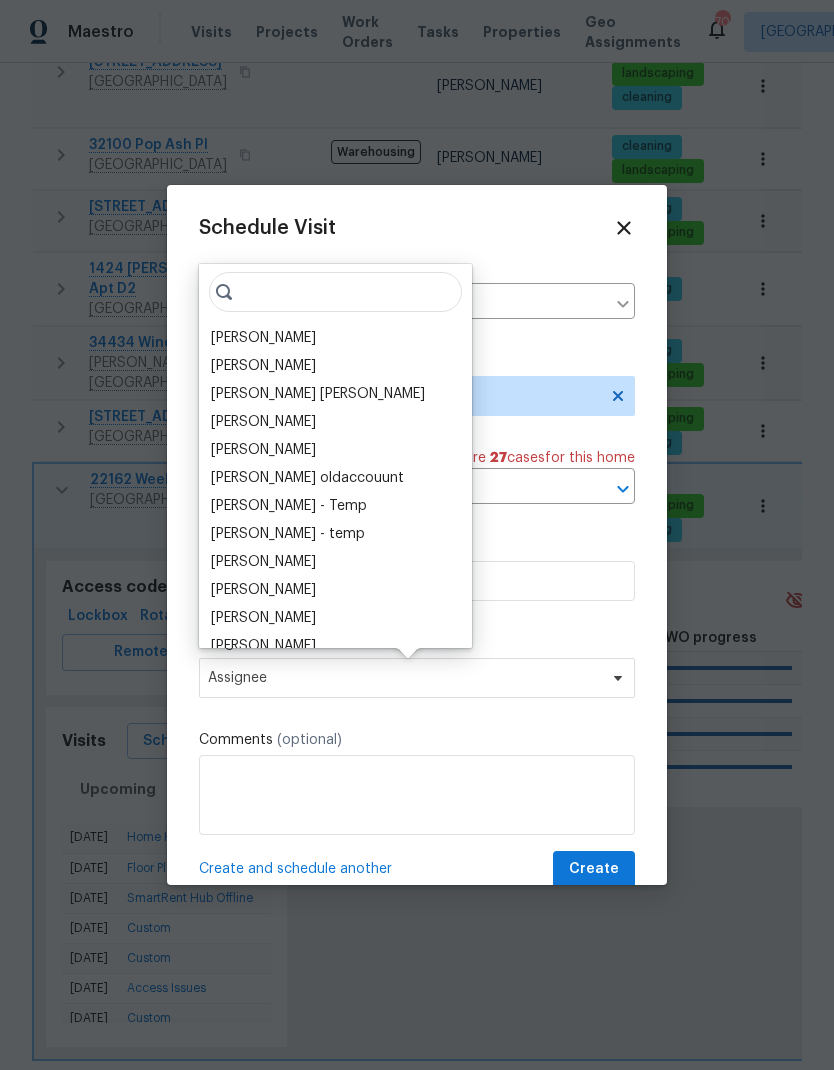 click on "[PERSON_NAME]" at bounding box center [263, 338] 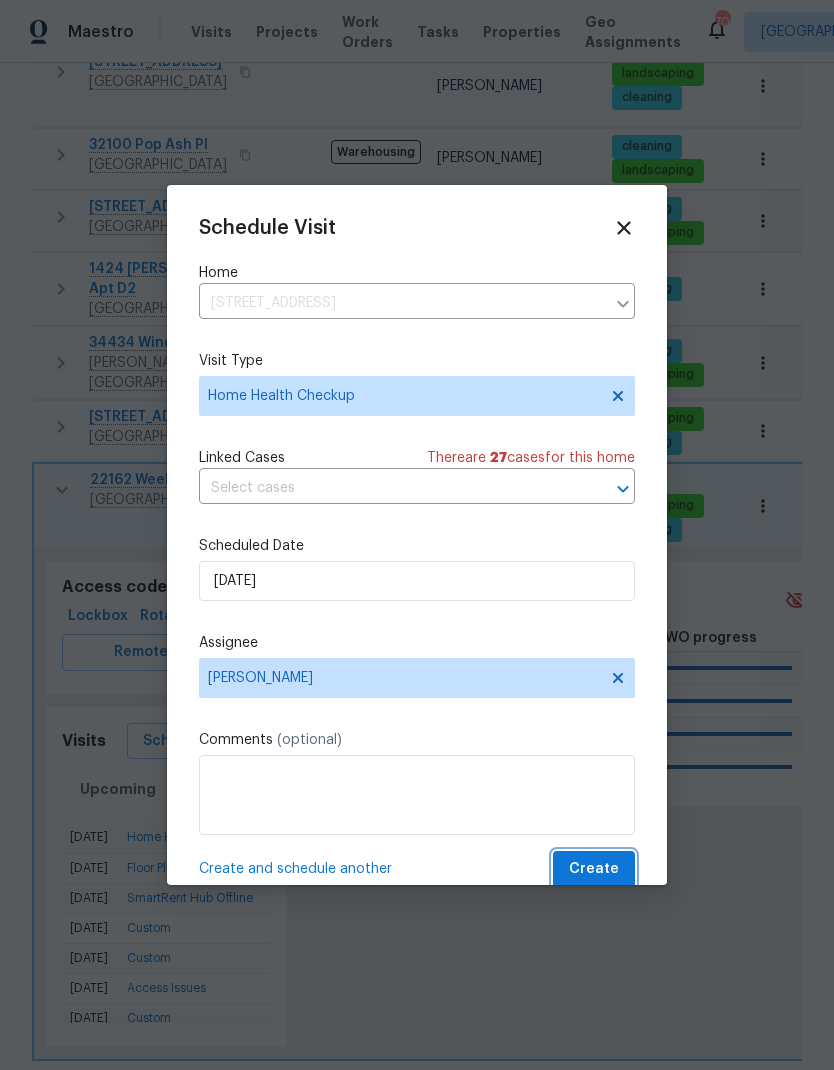 click on "Create" at bounding box center [594, 869] 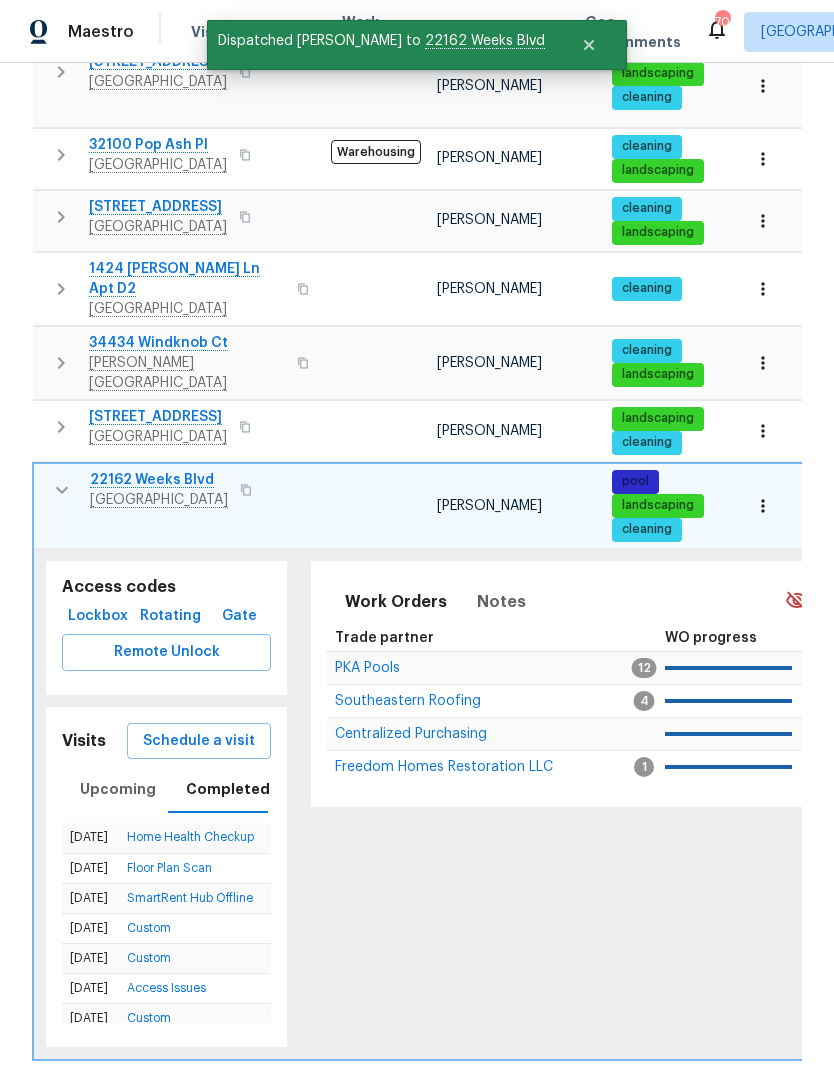 click at bounding box center [246, 490] 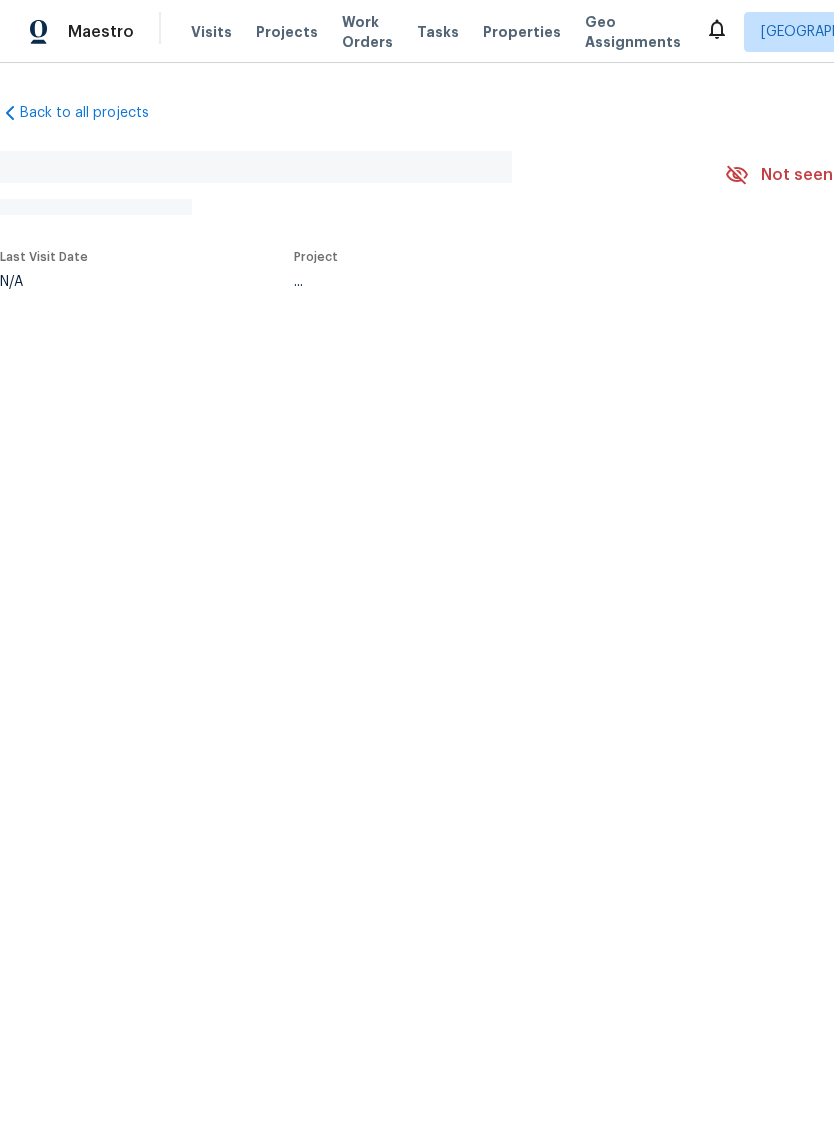 scroll, scrollTop: 0, scrollLeft: 0, axis: both 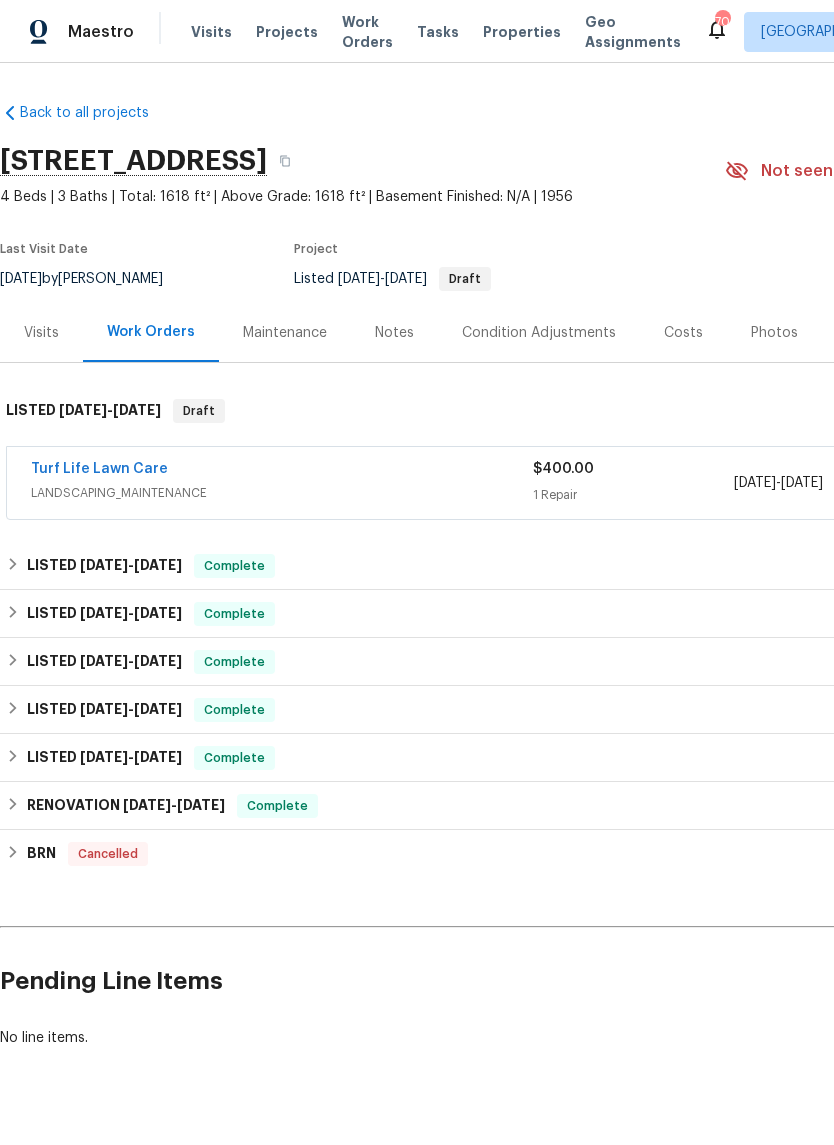 click on "Notes" at bounding box center (394, 332) 